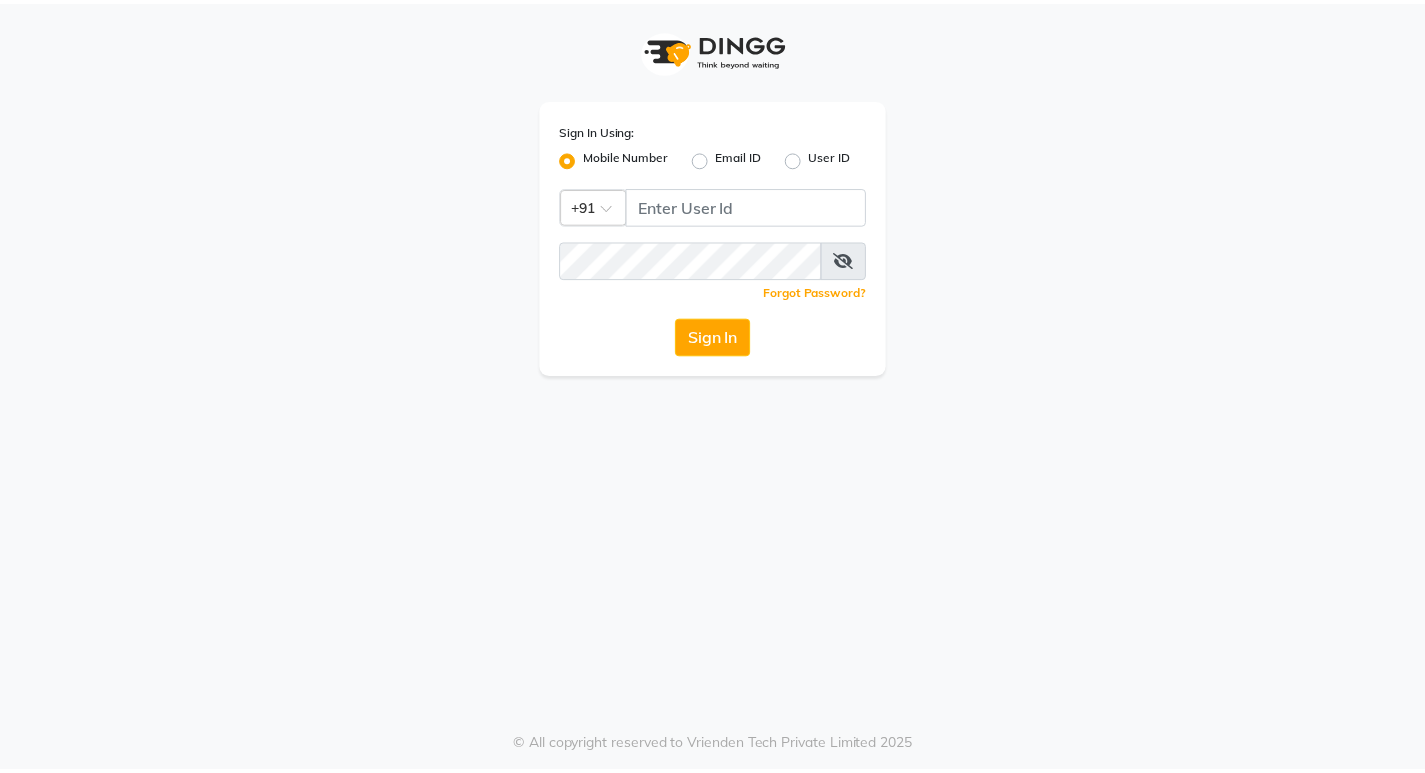 scroll, scrollTop: 0, scrollLeft: 0, axis: both 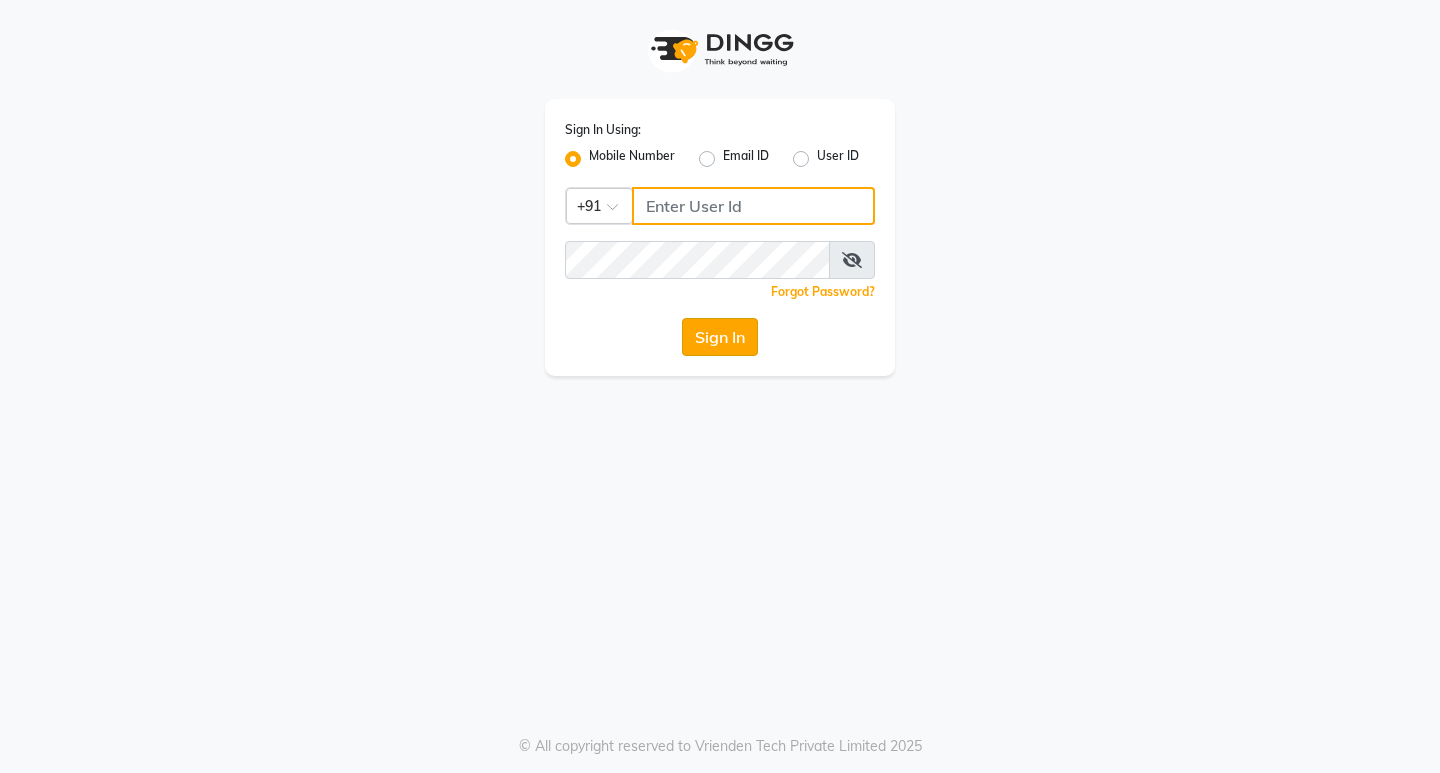 type on "8237339021" 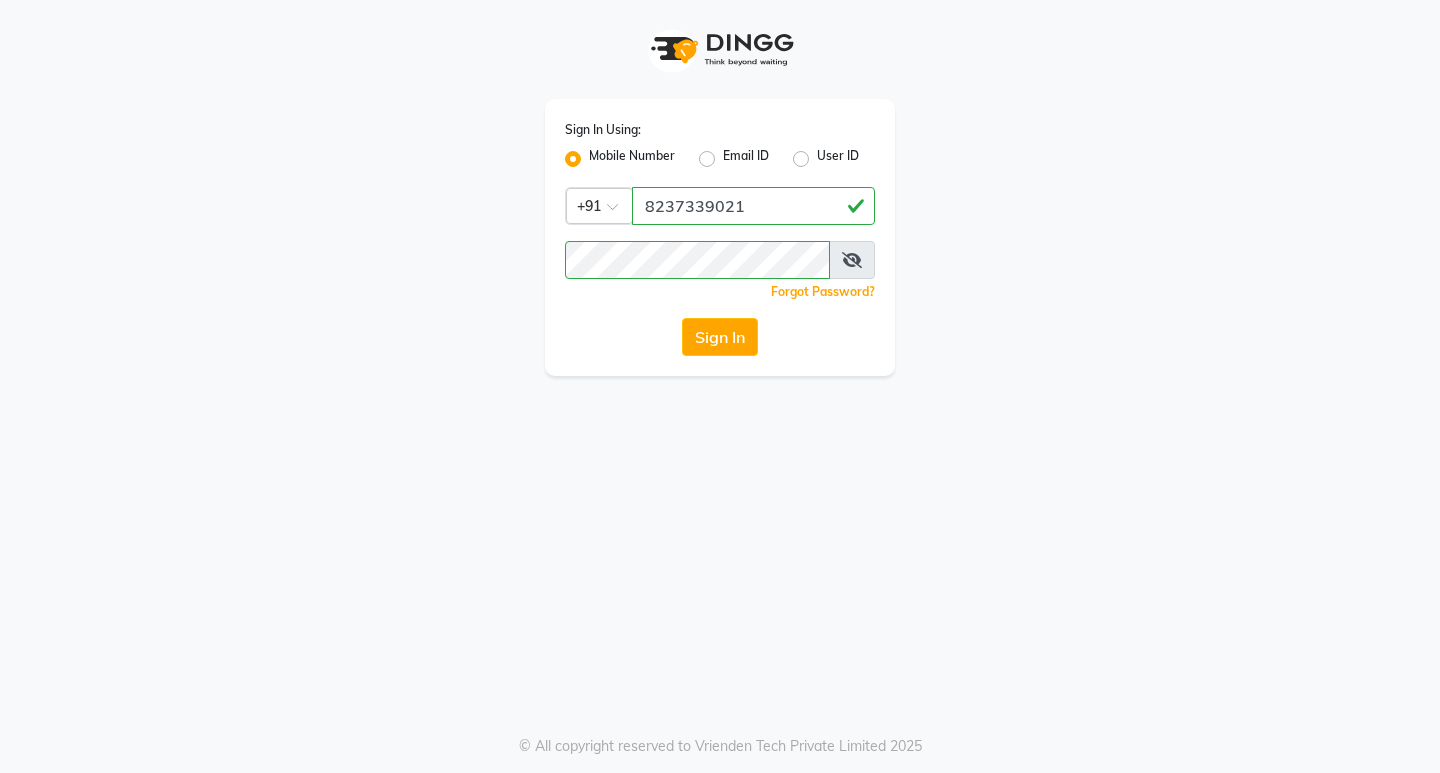 drag, startPoint x: 719, startPoint y: 351, endPoint x: 723, endPoint y: 369, distance: 18.439089 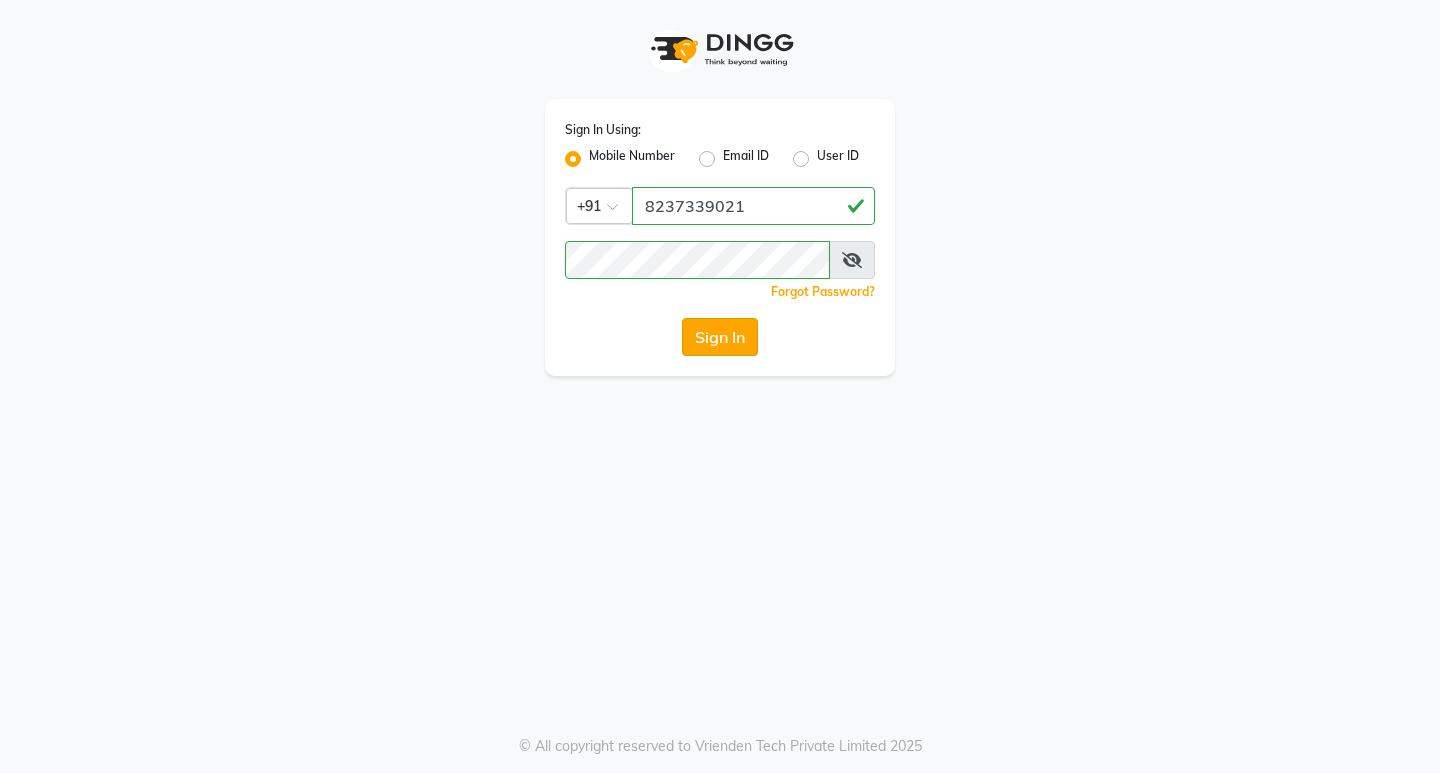 click on "Sign In" 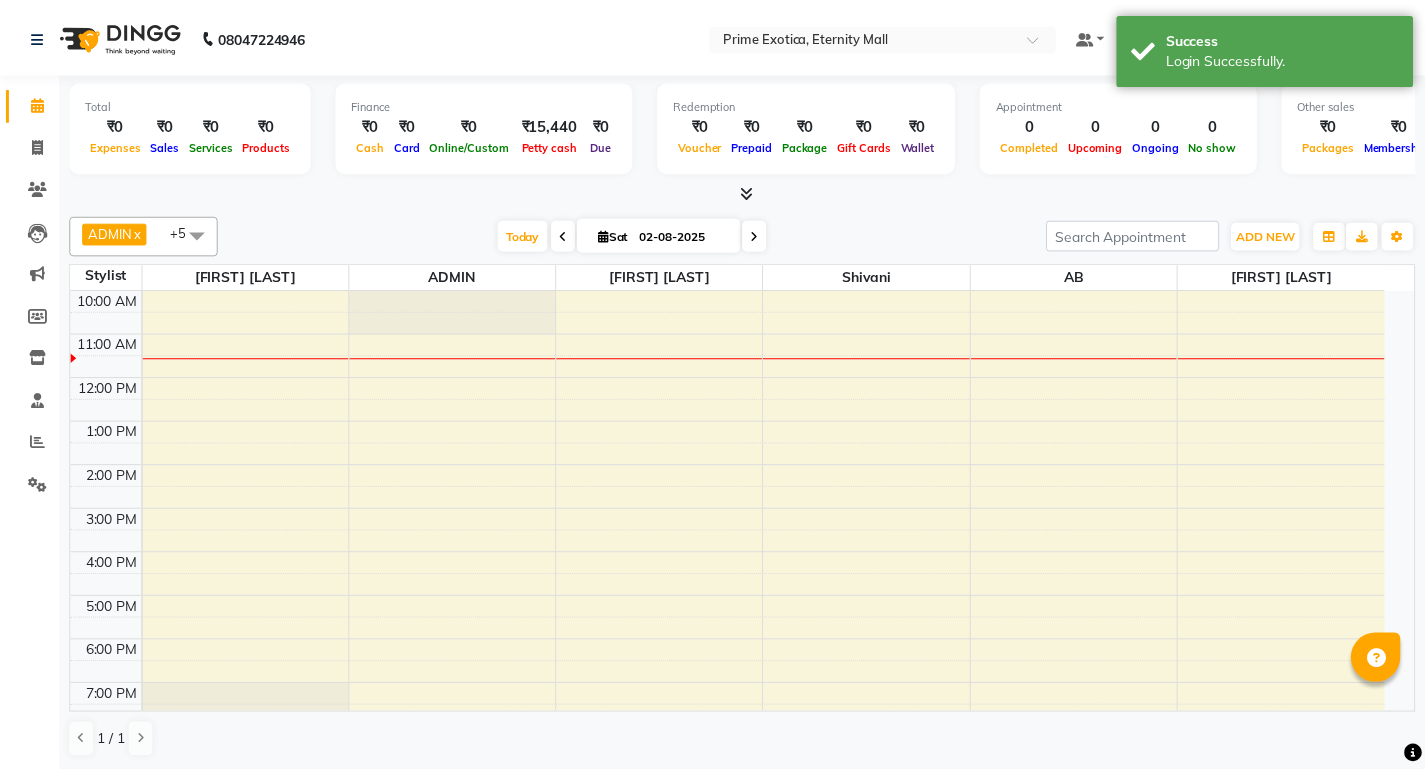 scroll, scrollTop: 0, scrollLeft: 0, axis: both 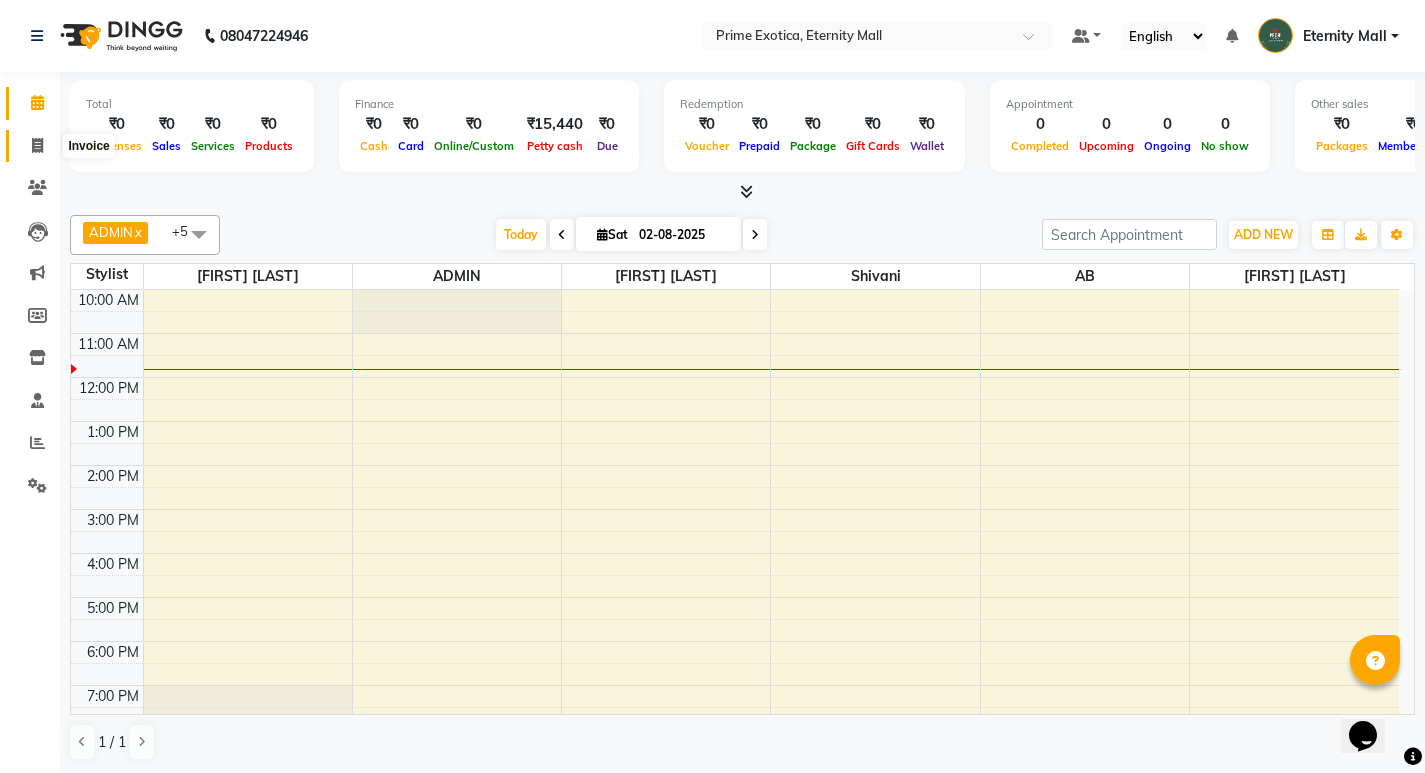 click 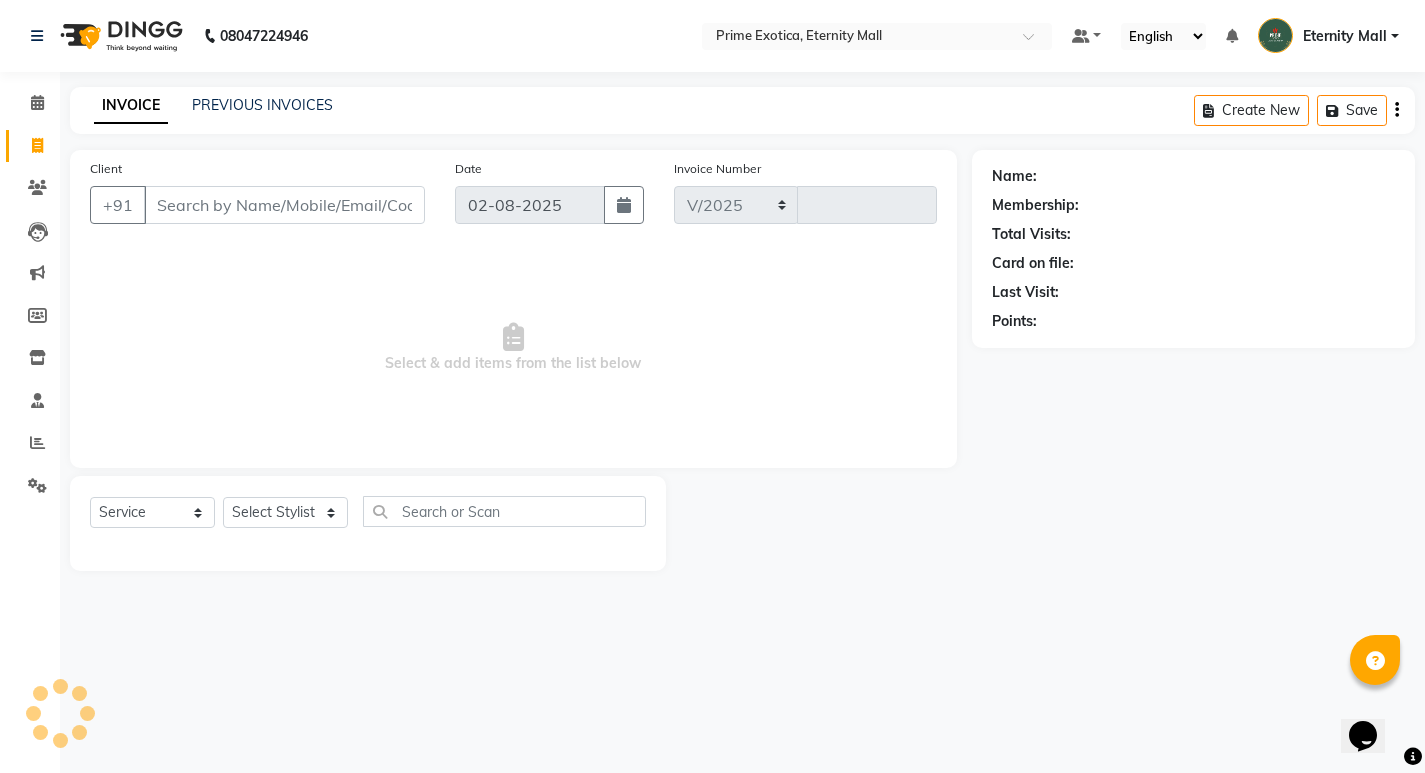 select on "5774" 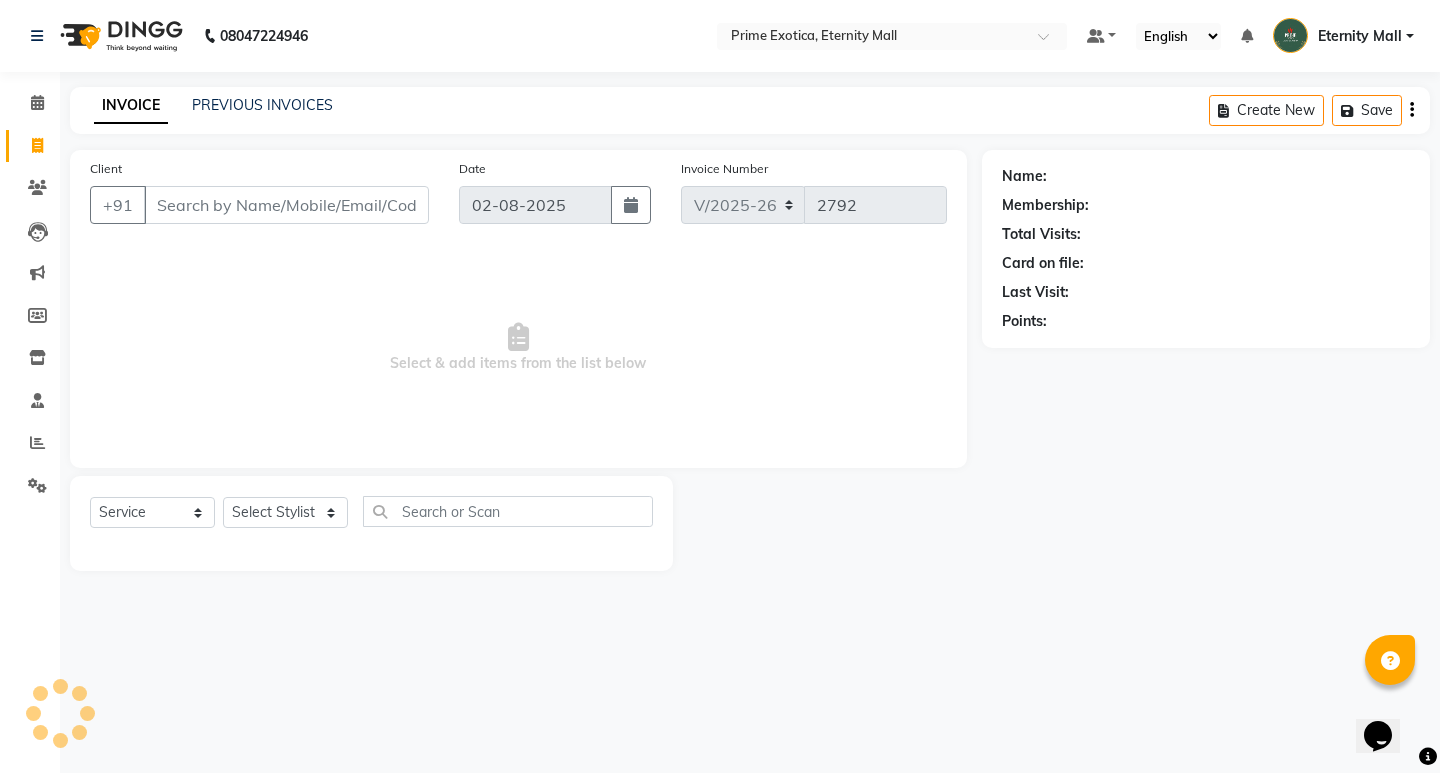 click on "Client" at bounding box center (286, 205) 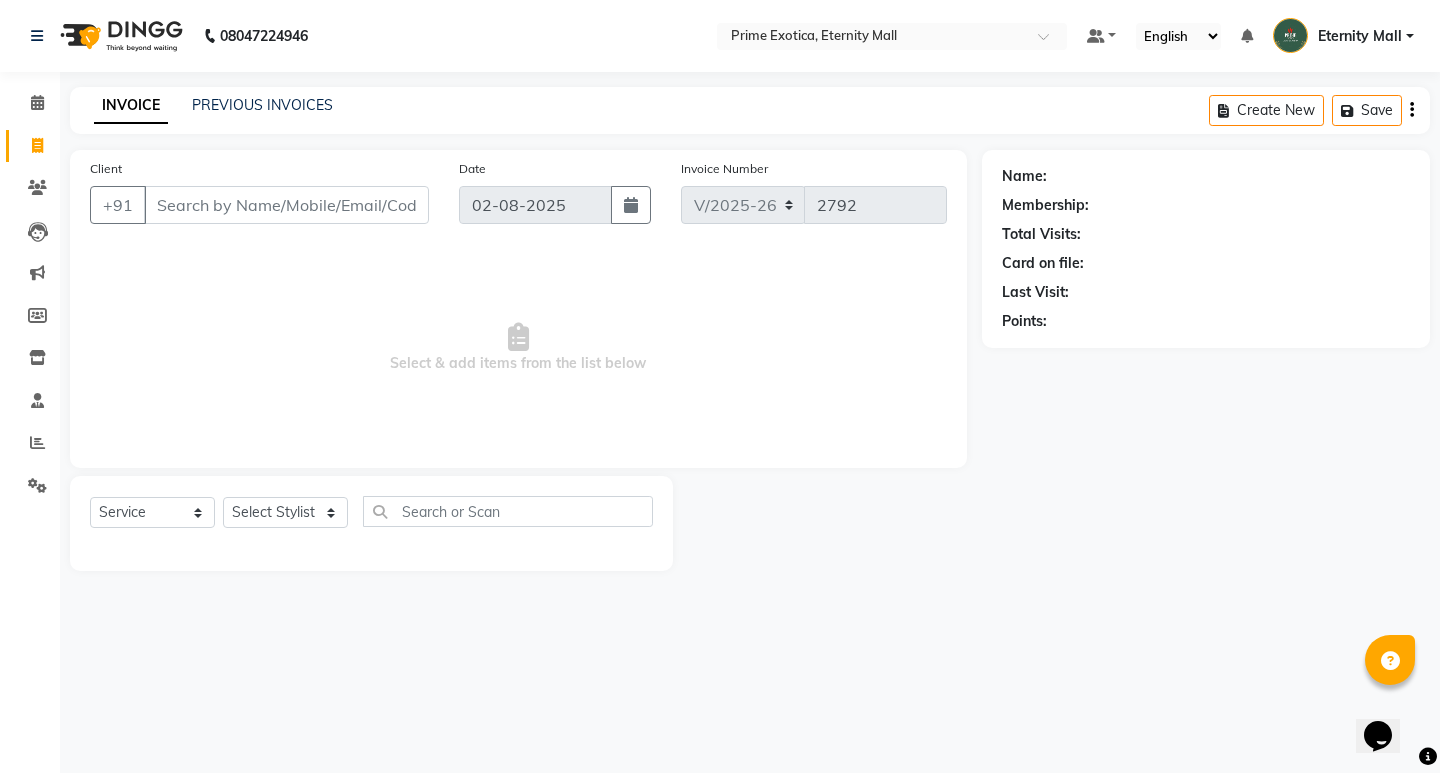 click on "Client" at bounding box center (286, 205) 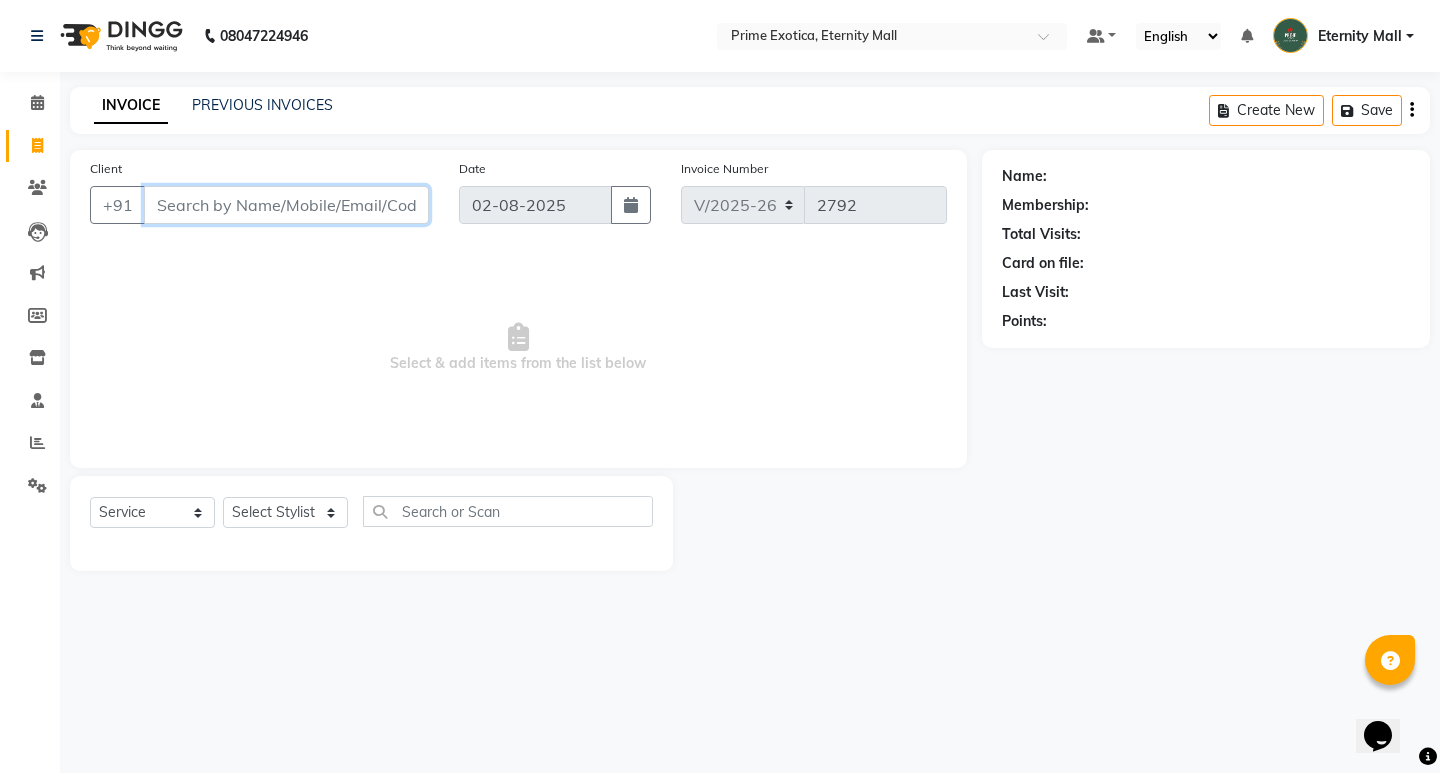 click on "Client" at bounding box center [286, 205] 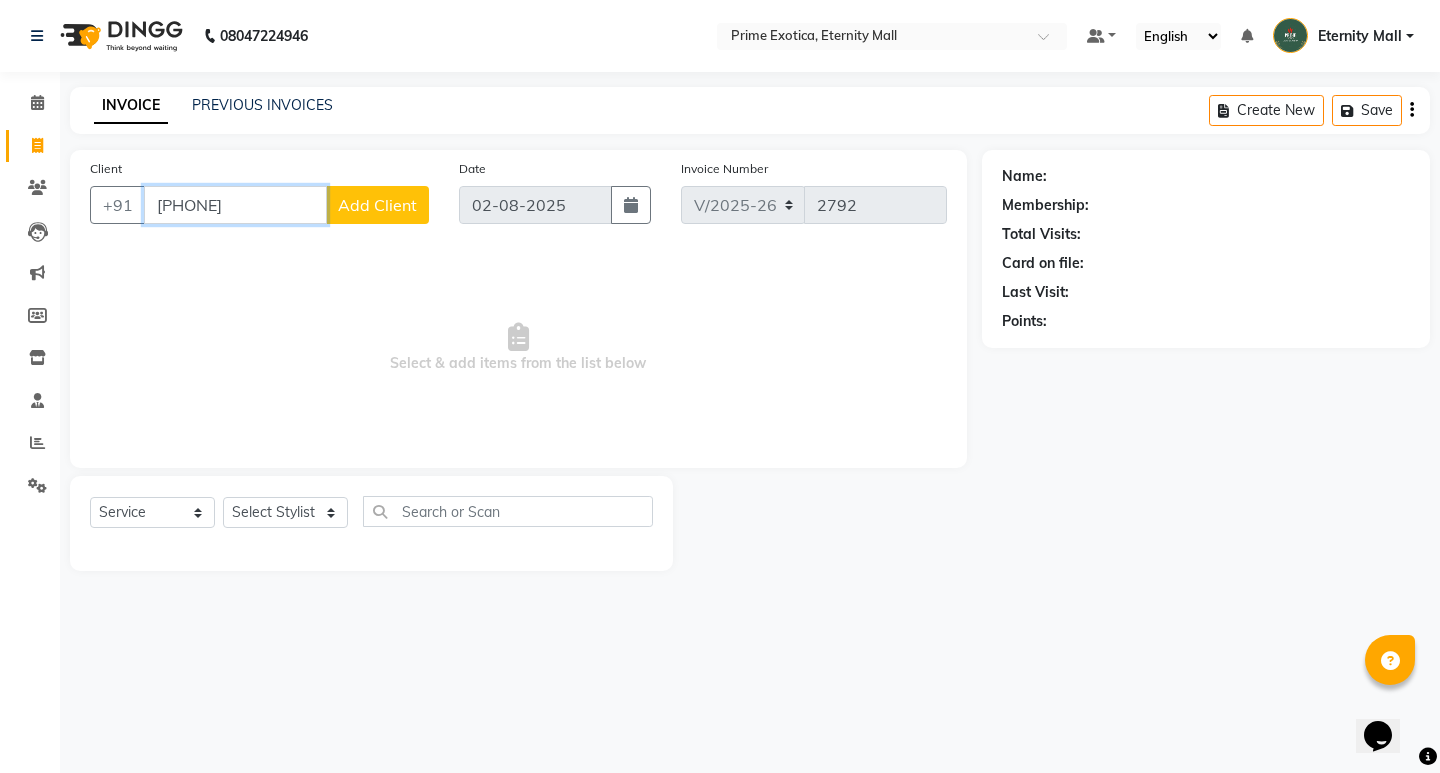 type on "[PHONE]" 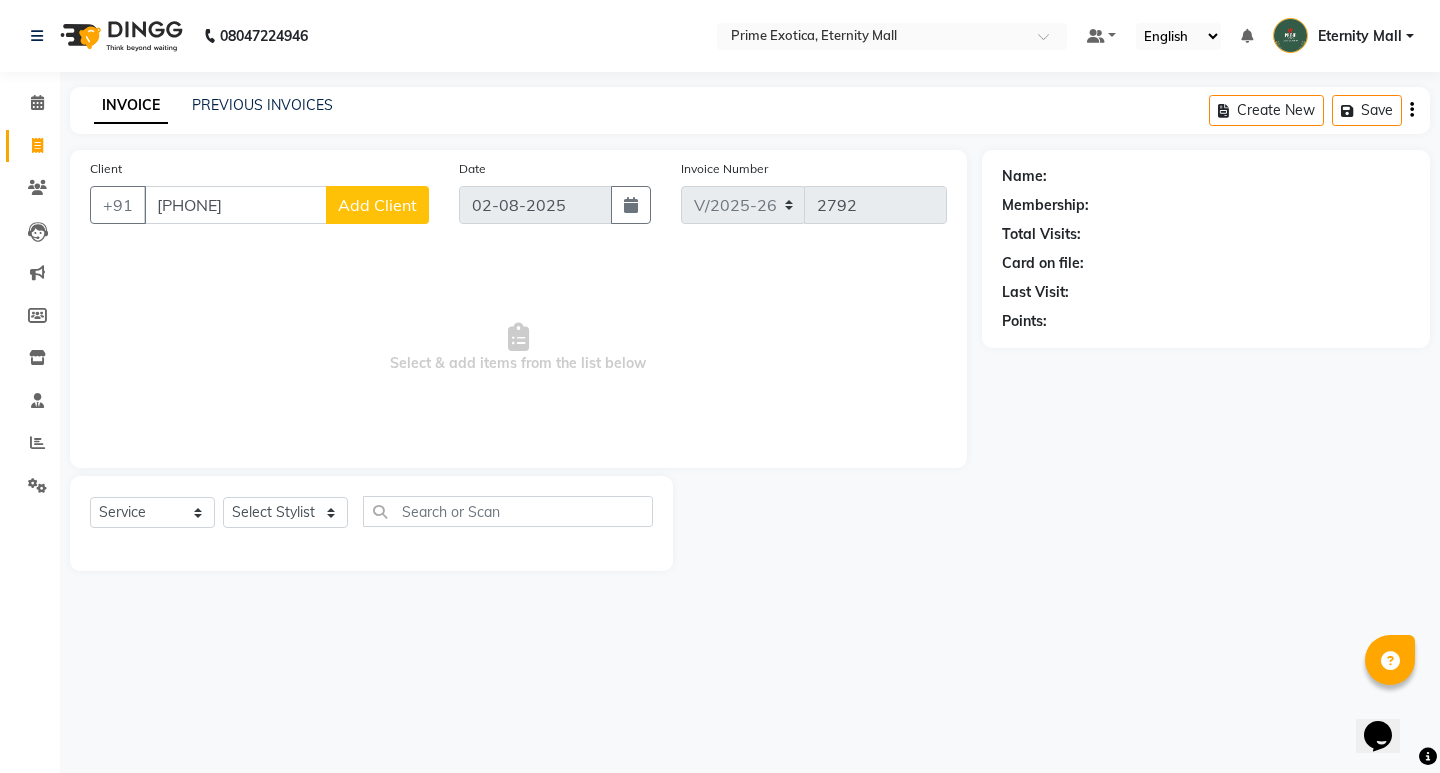 click on "Add Client" 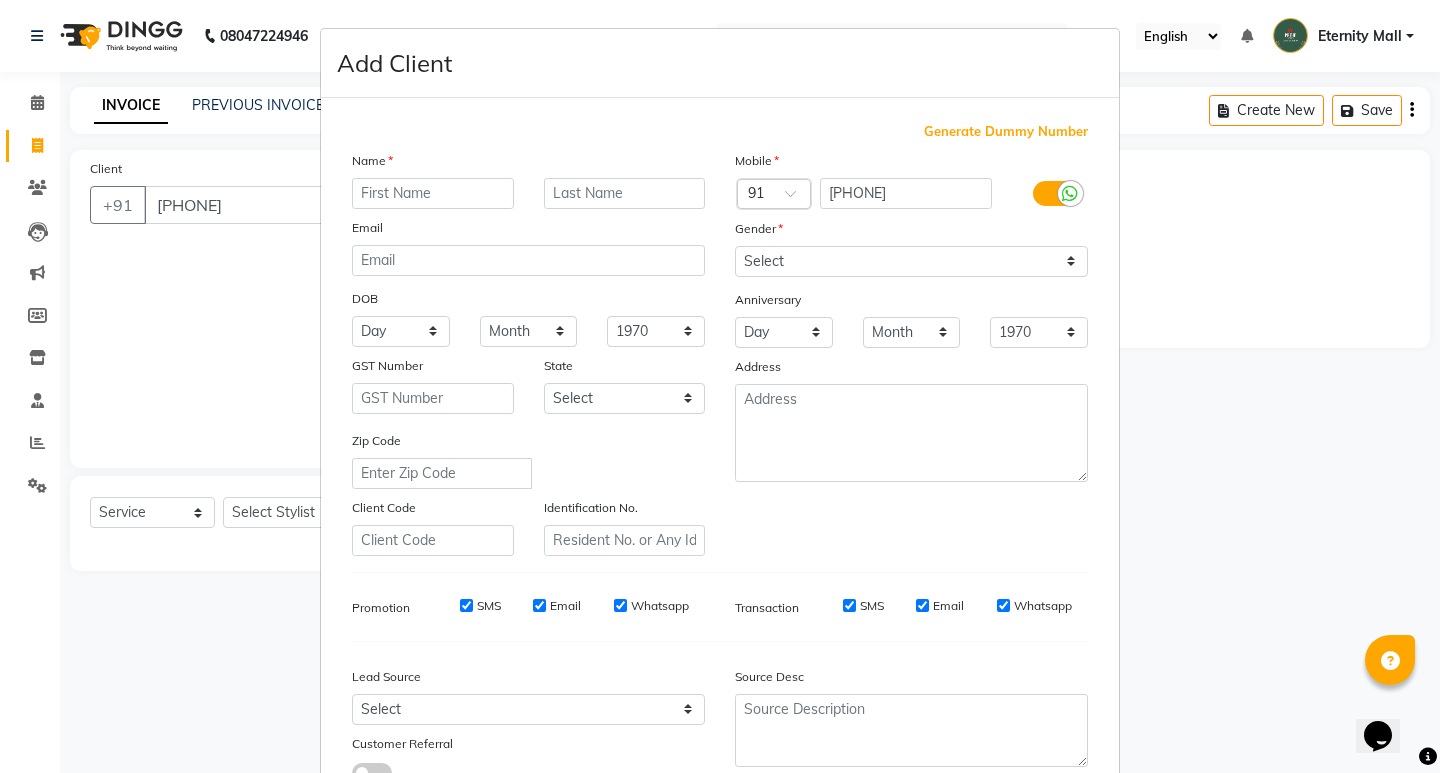 click at bounding box center [433, 193] 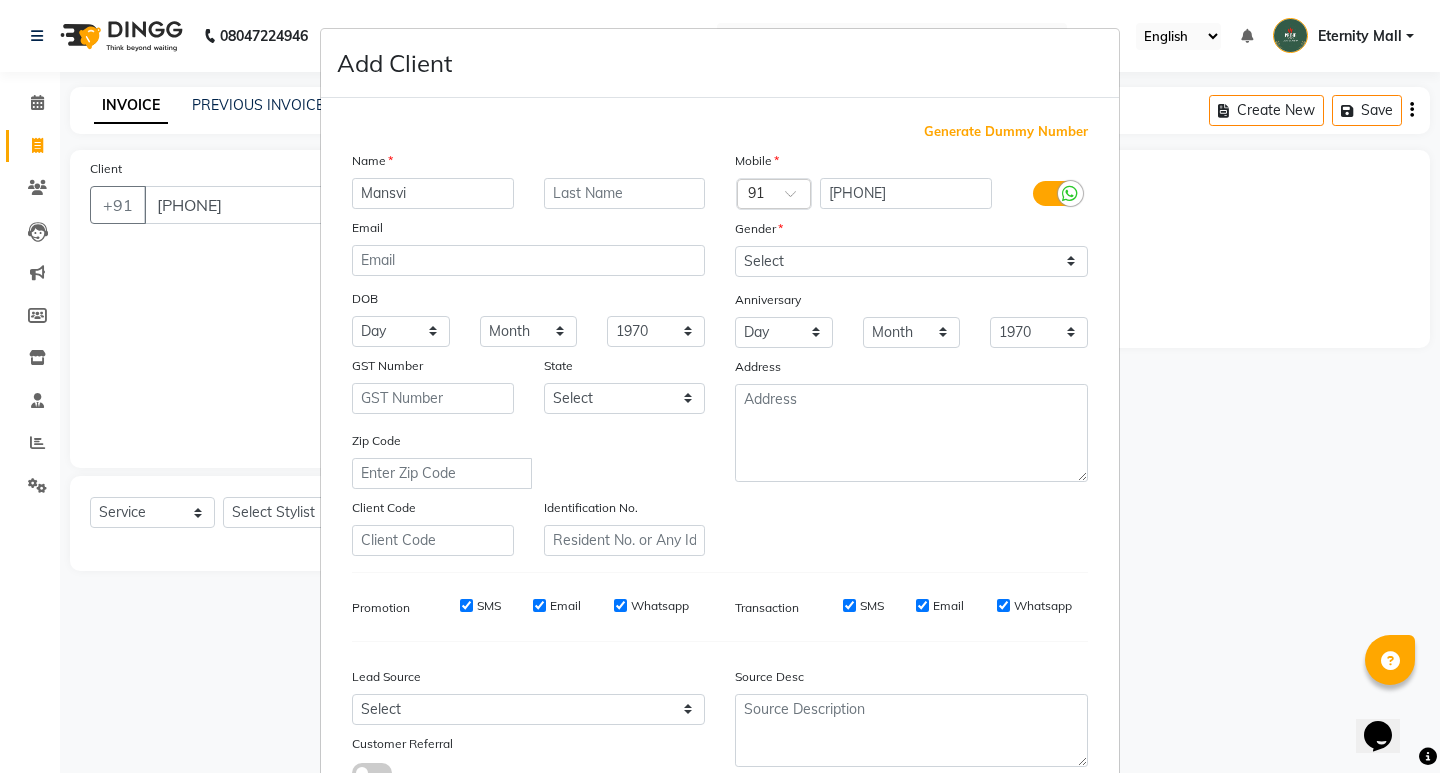 type on "Mansvi" 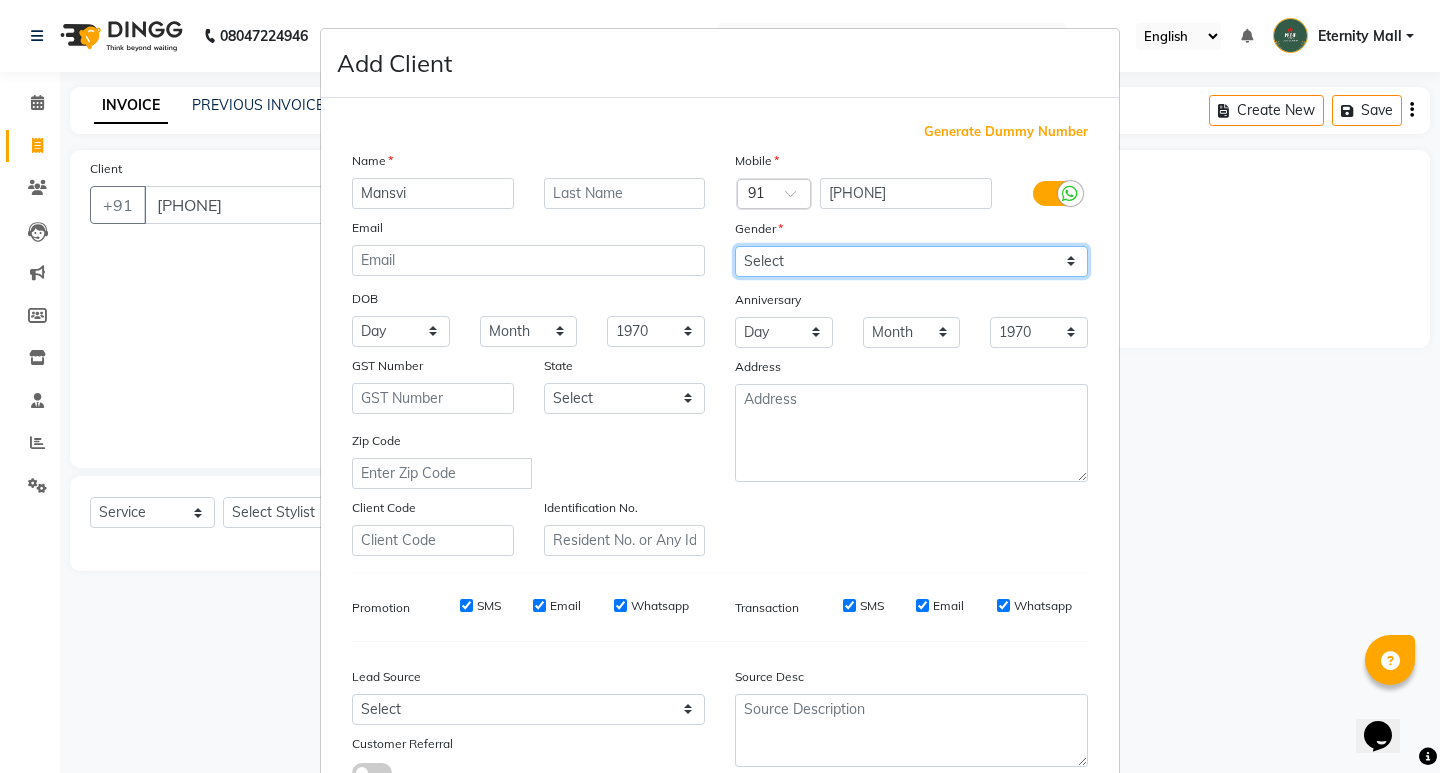 click on "Select Male Female Other Prefer Not To Say" at bounding box center [911, 261] 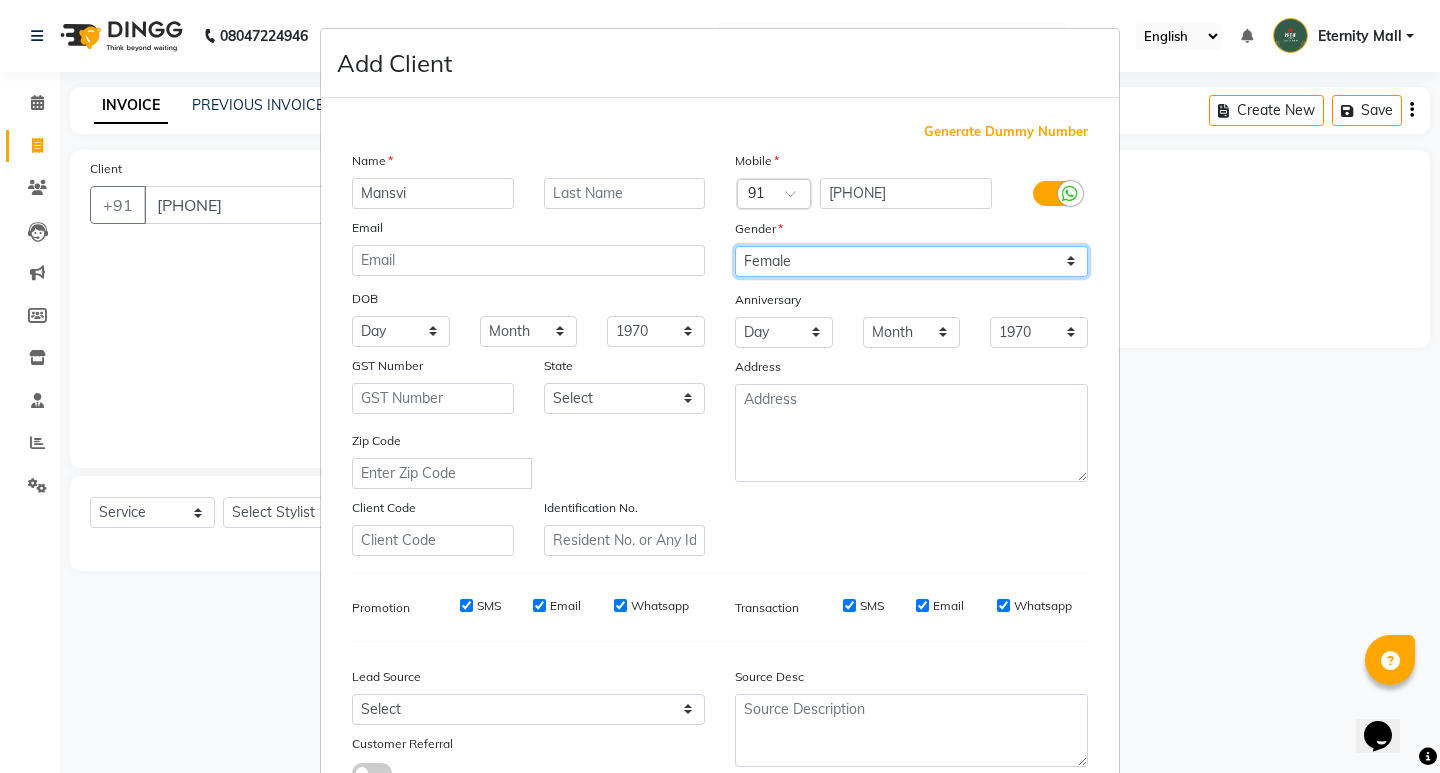 click on "Select Male Female Other Prefer Not To Say" at bounding box center [911, 261] 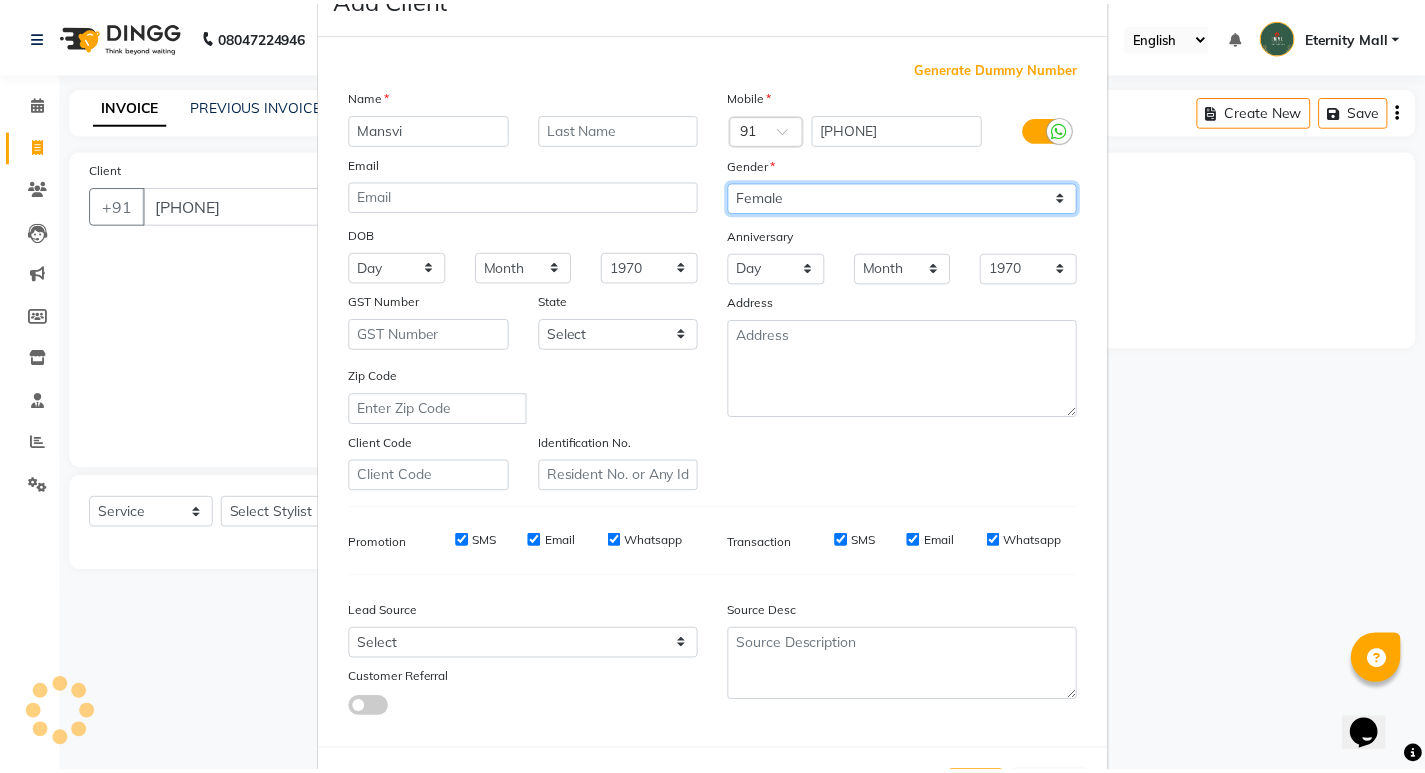 scroll, scrollTop: 150, scrollLeft: 0, axis: vertical 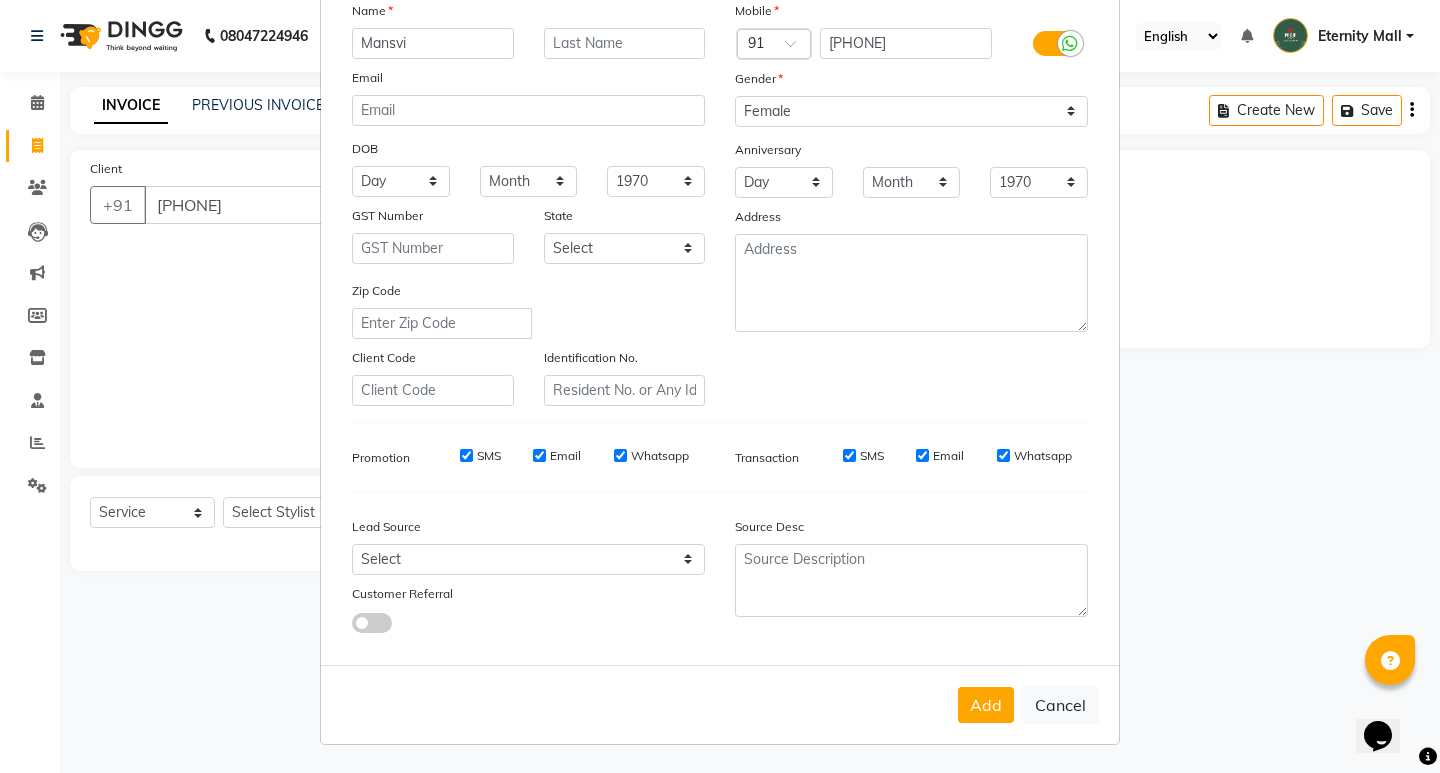 click on "Add   Cancel" at bounding box center (720, 704) 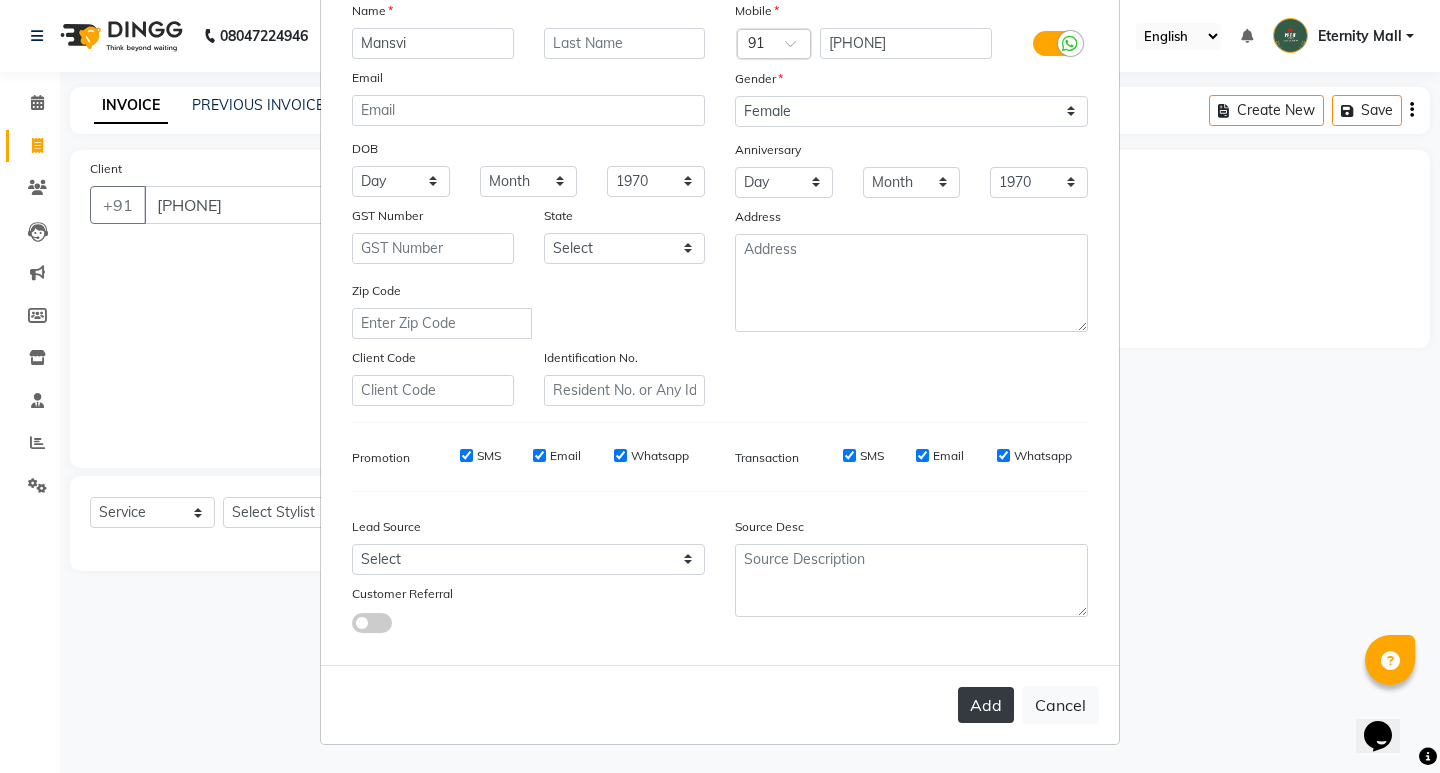 click on "Add" at bounding box center (986, 705) 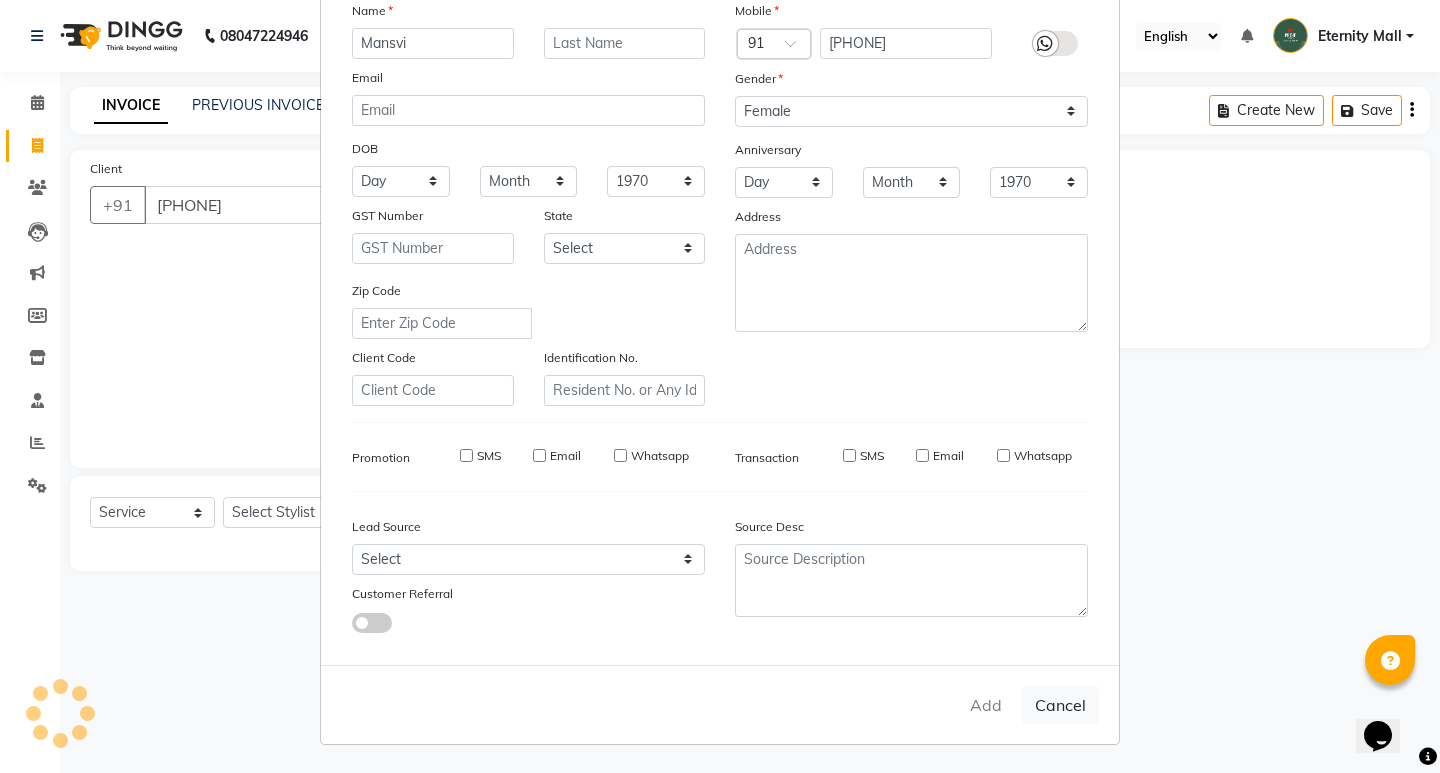 type 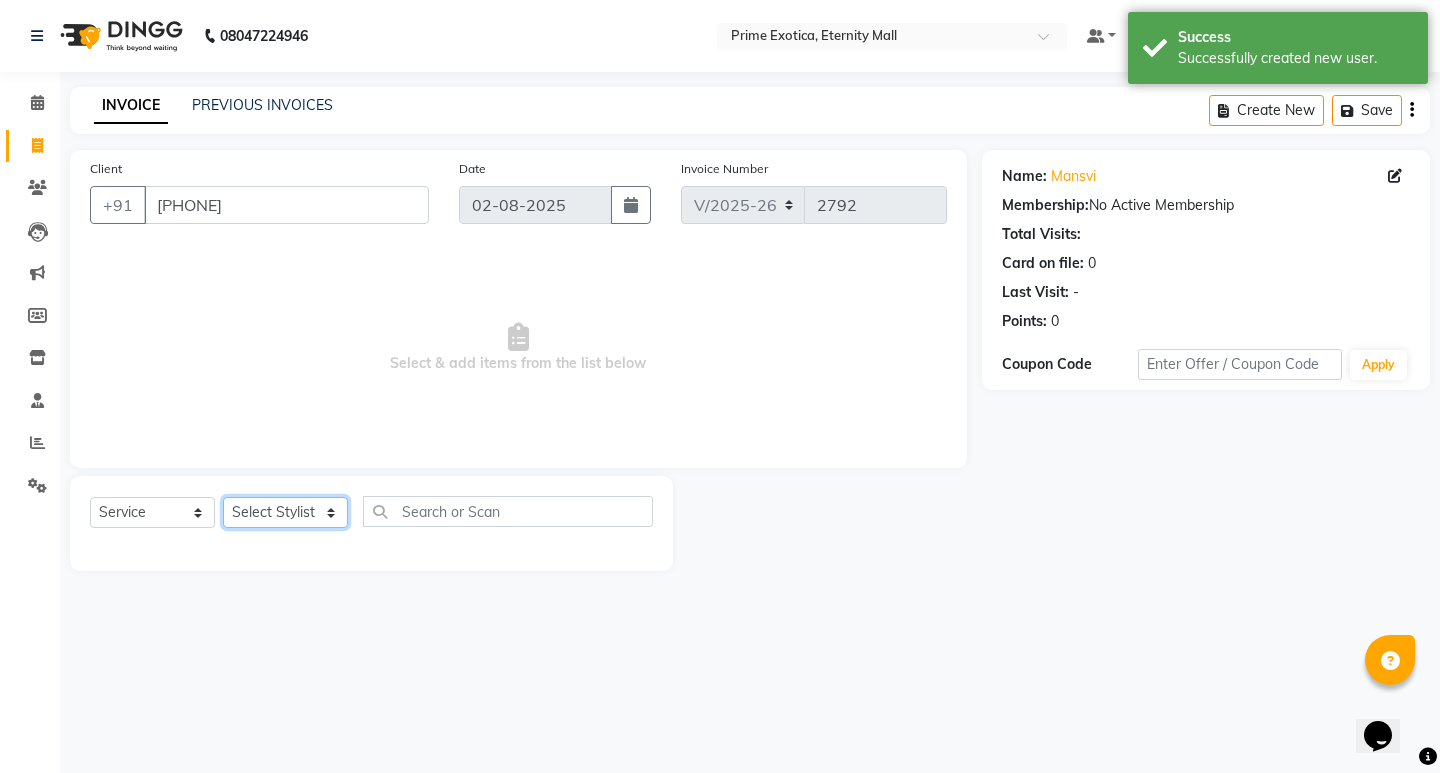 click on "Select Stylist AB ADMIN [FIRST] [LAST] [FIRST] [LAST] [FIRST] [LAST] [FIRST] [LAST]" 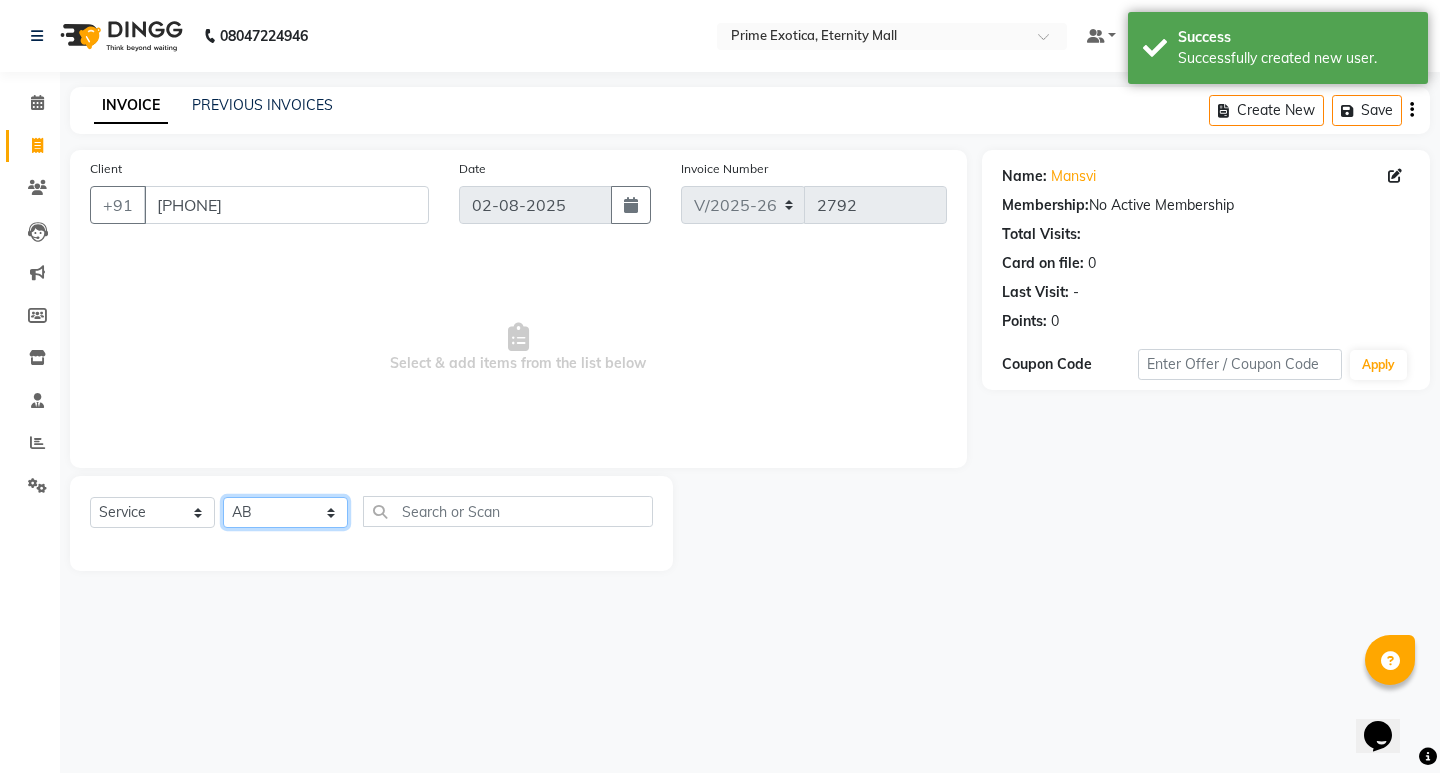 click on "Select Stylist AB ADMIN [FIRST] [LAST] [FIRST] [LAST] [FIRST] [LAST] [FIRST] [LAST]" 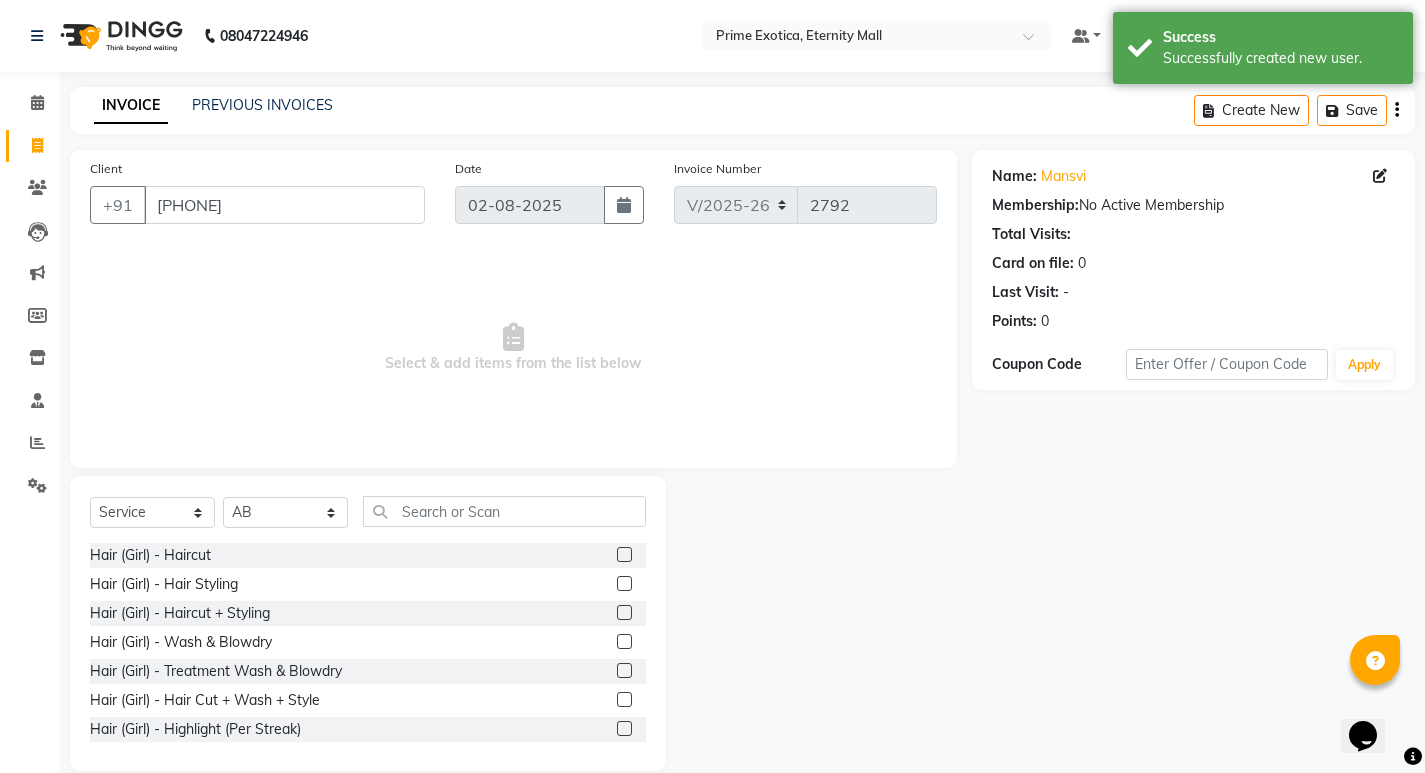 click 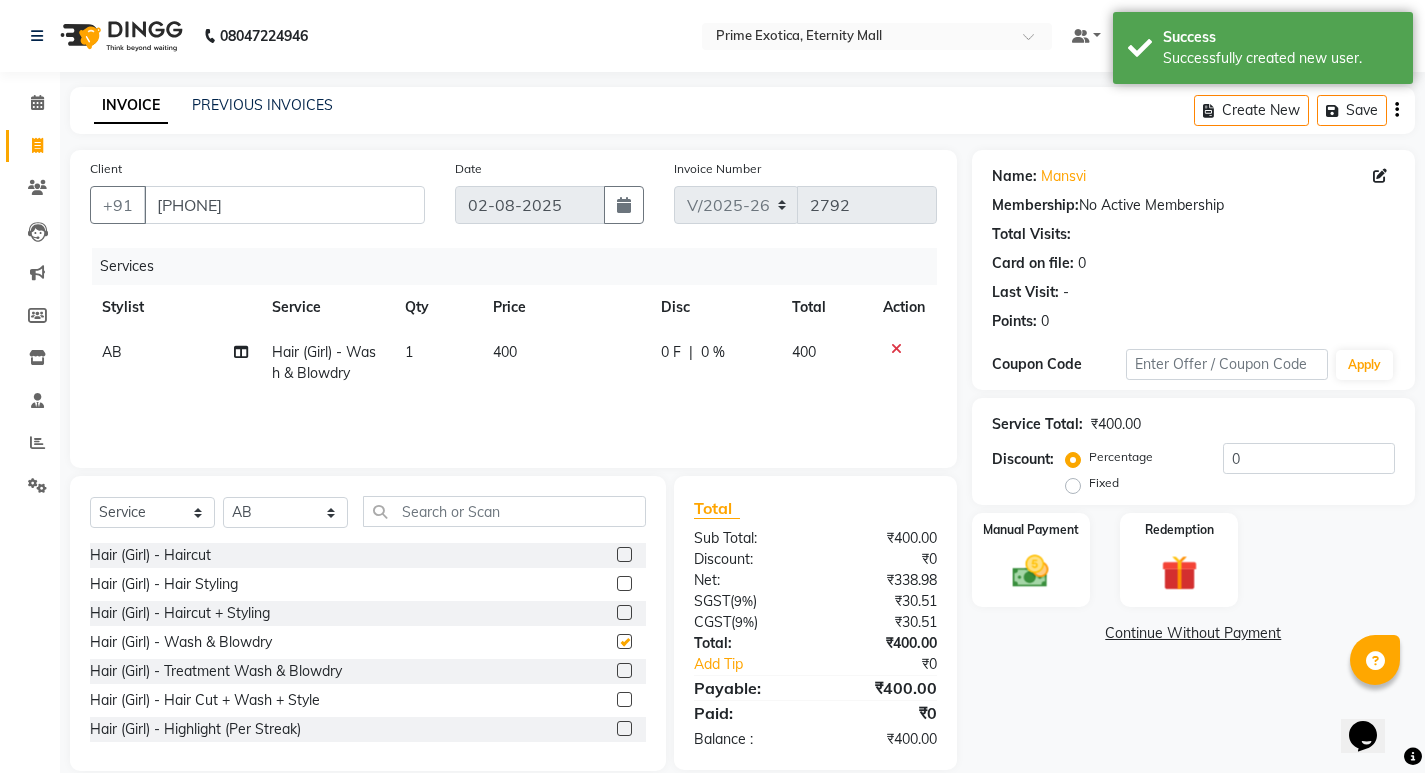 checkbox on "false" 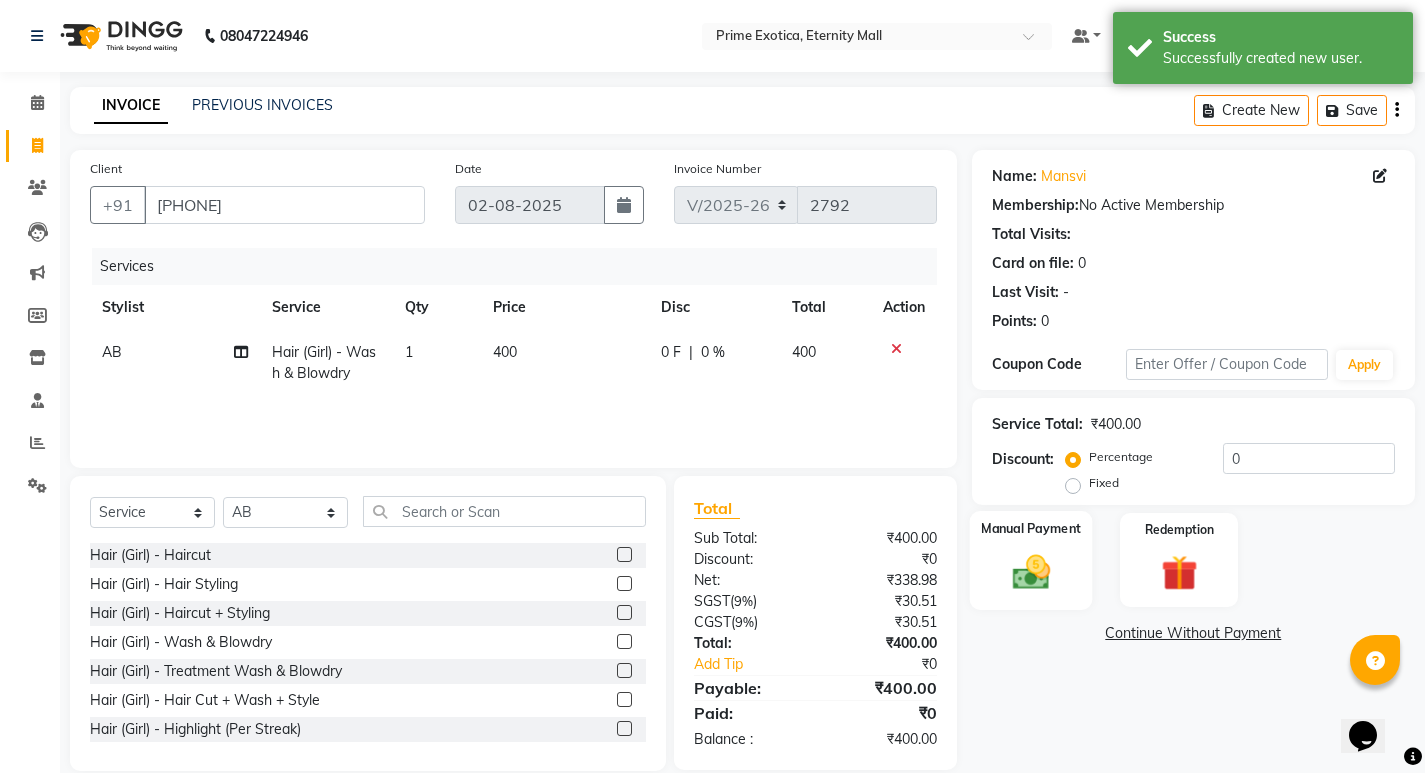 click 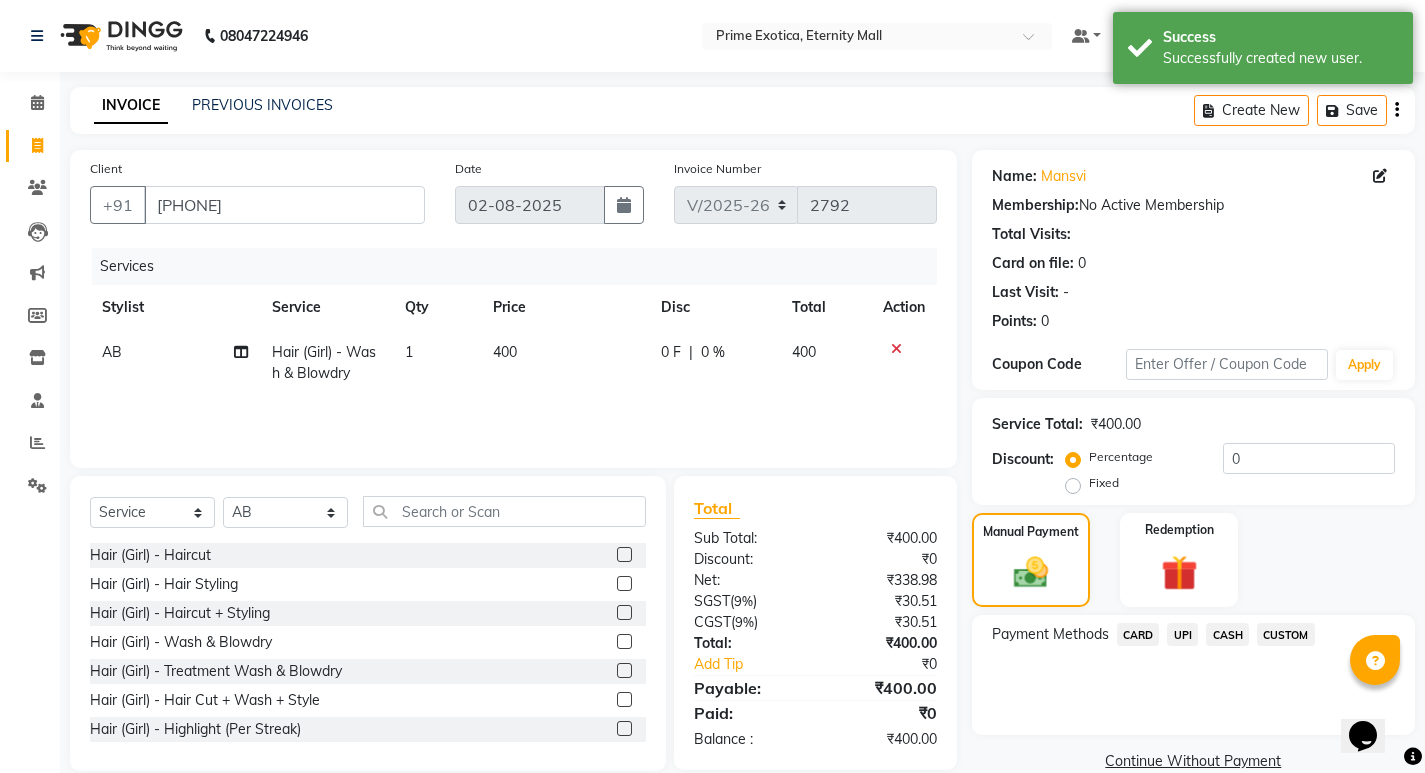 click on "CASH" 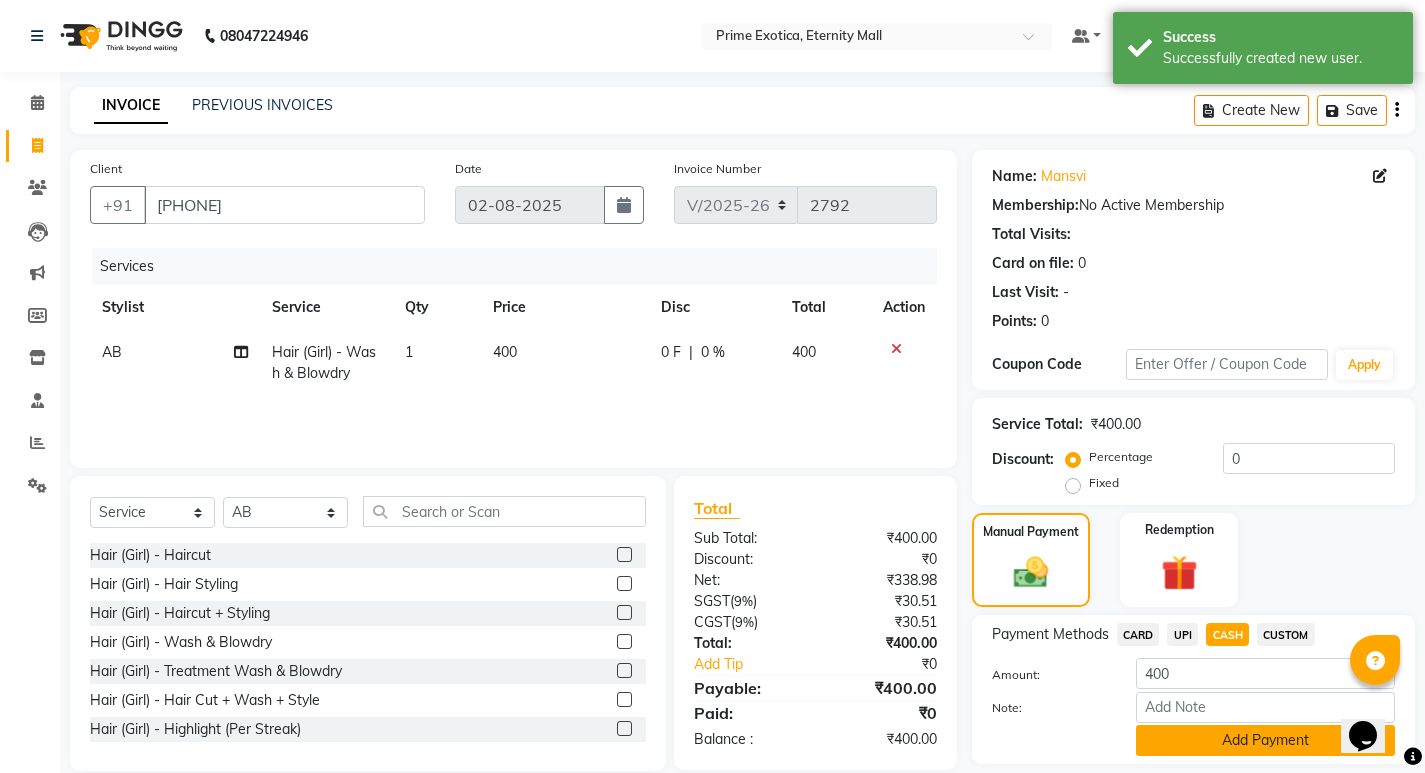 click on "Add Payment" 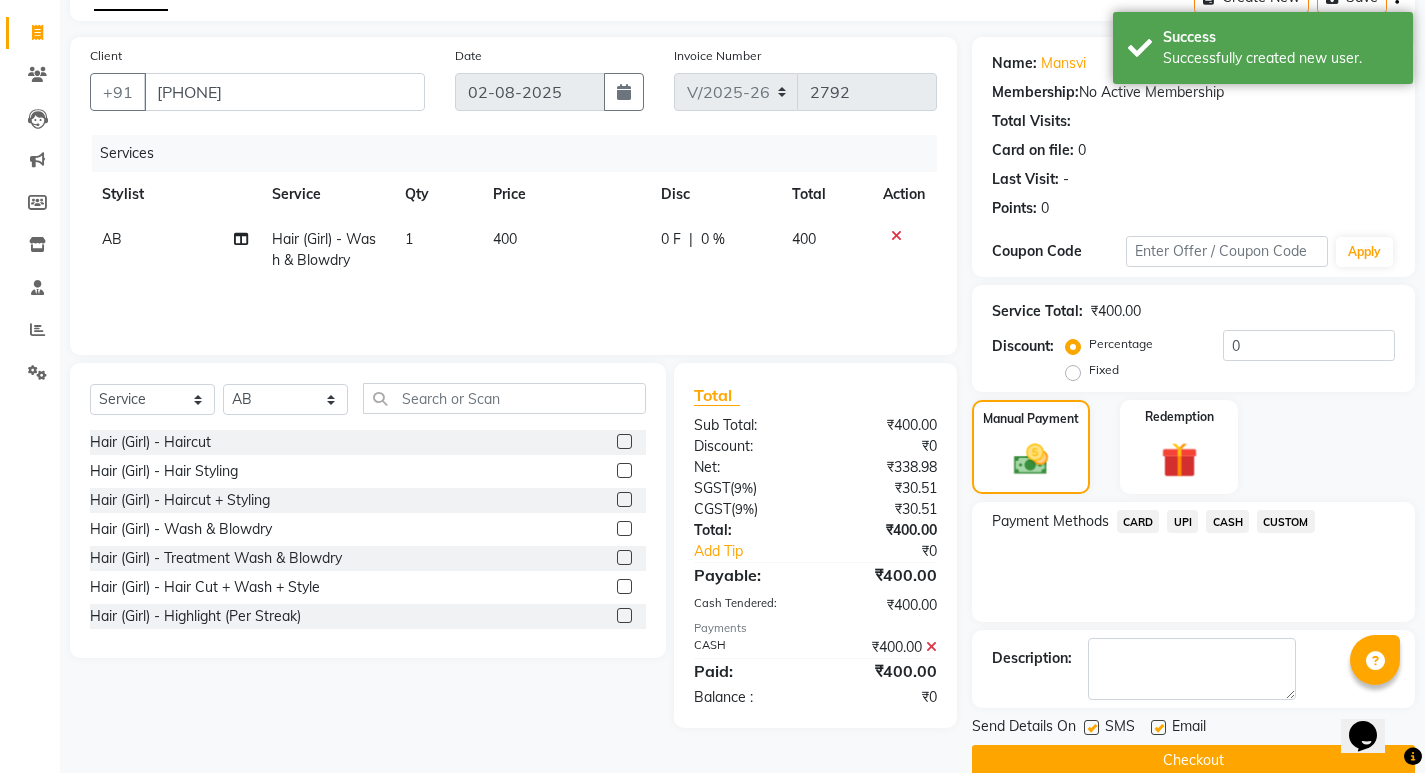 scroll, scrollTop: 146, scrollLeft: 0, axis: vertical 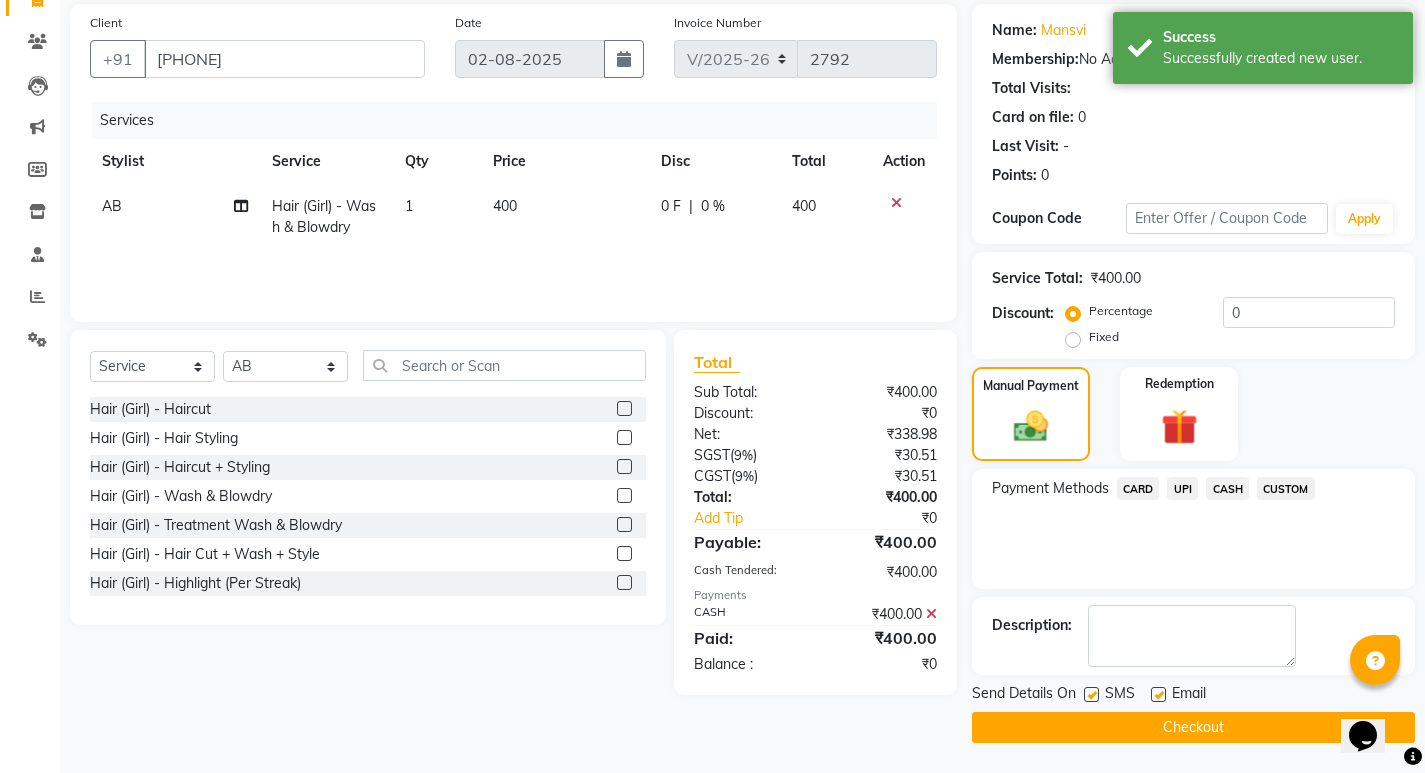 click on "Checkout" 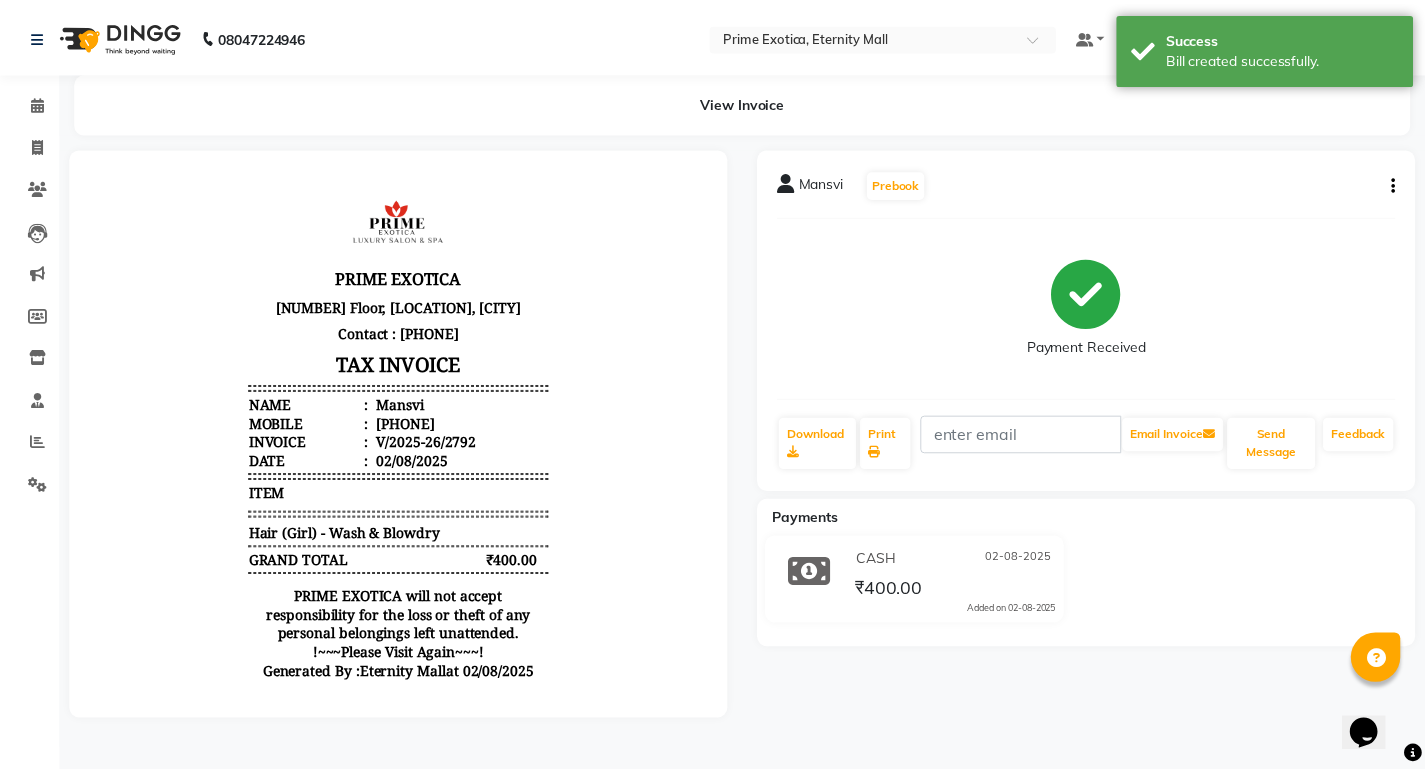 scroll, scrollTop: 0, scrollLeft: 0, axis: both 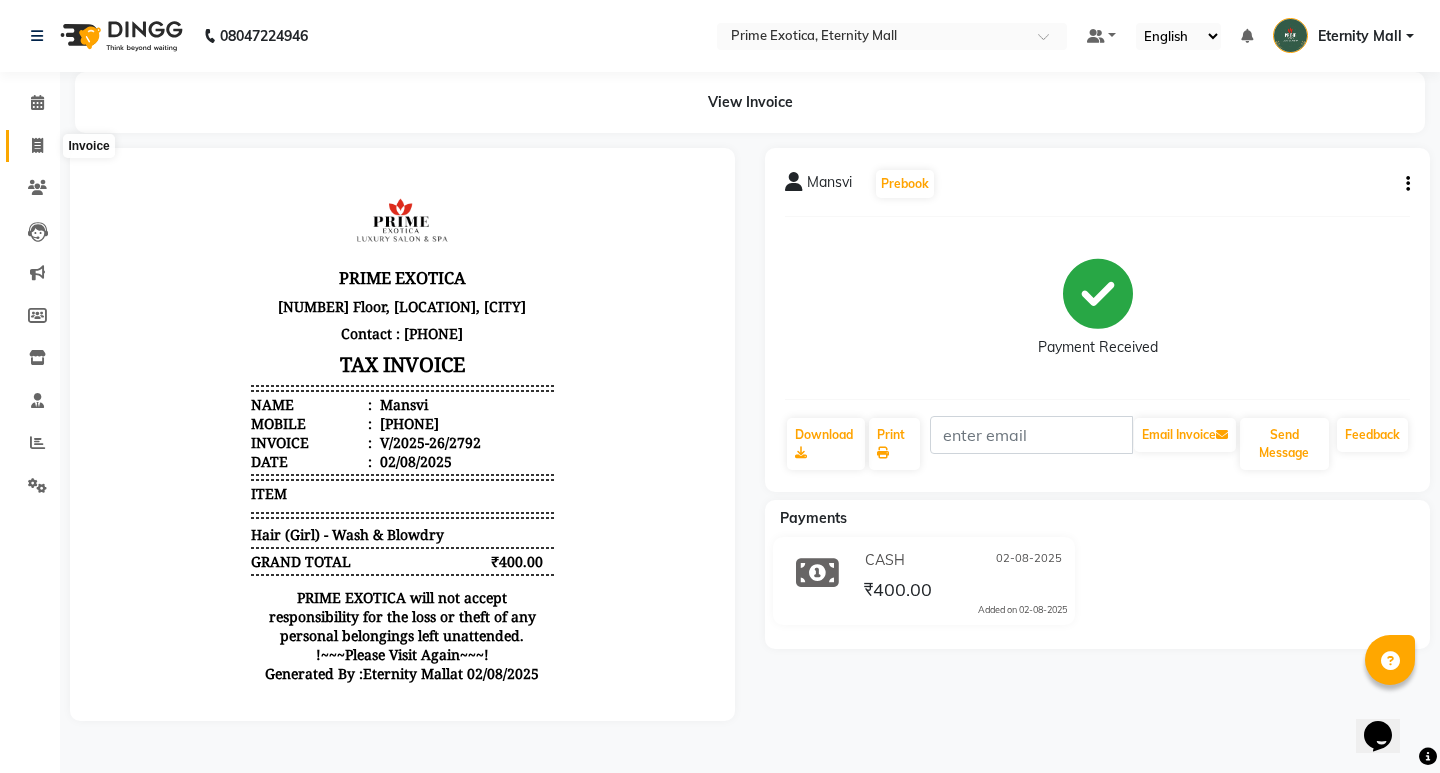 click 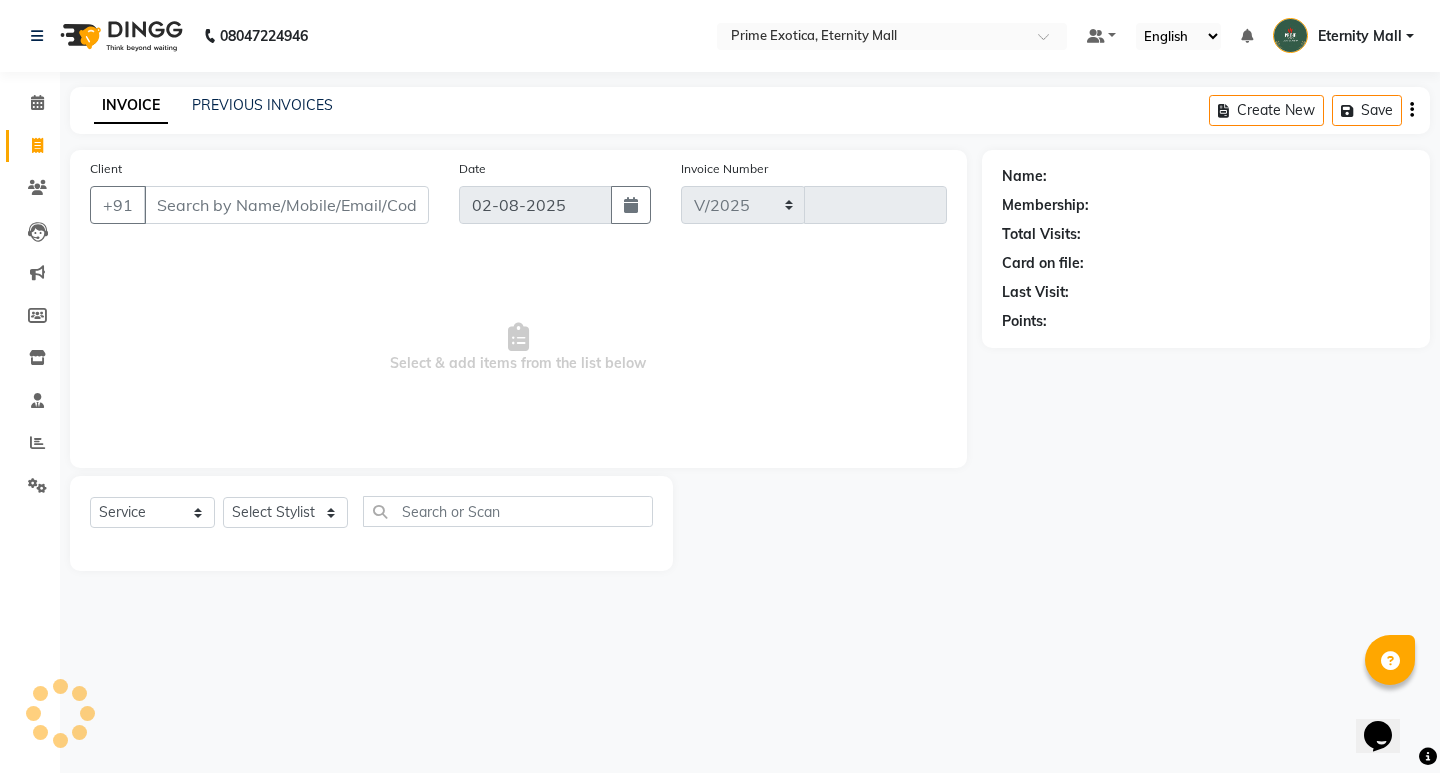 select on "5774" 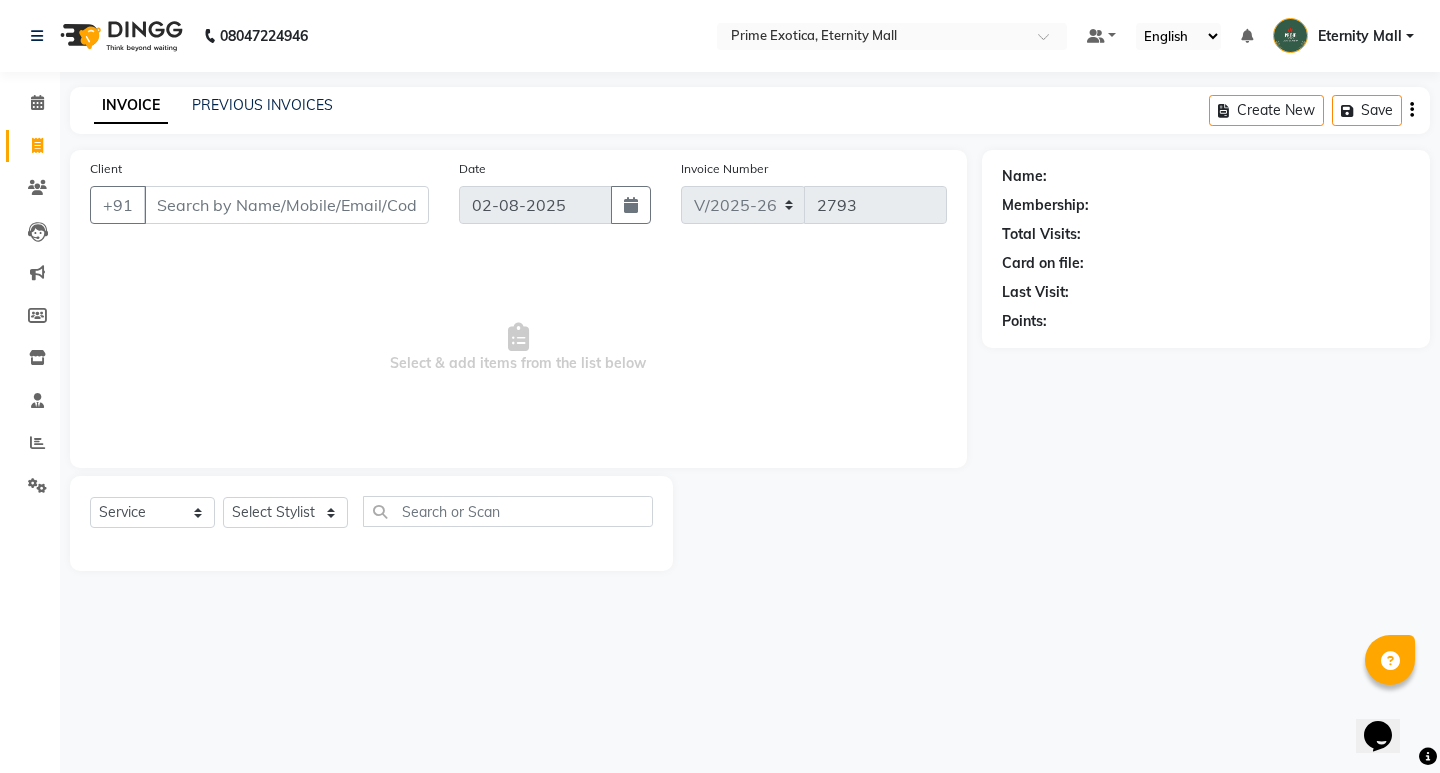 click on "Client" at bounding box center (286, 205) 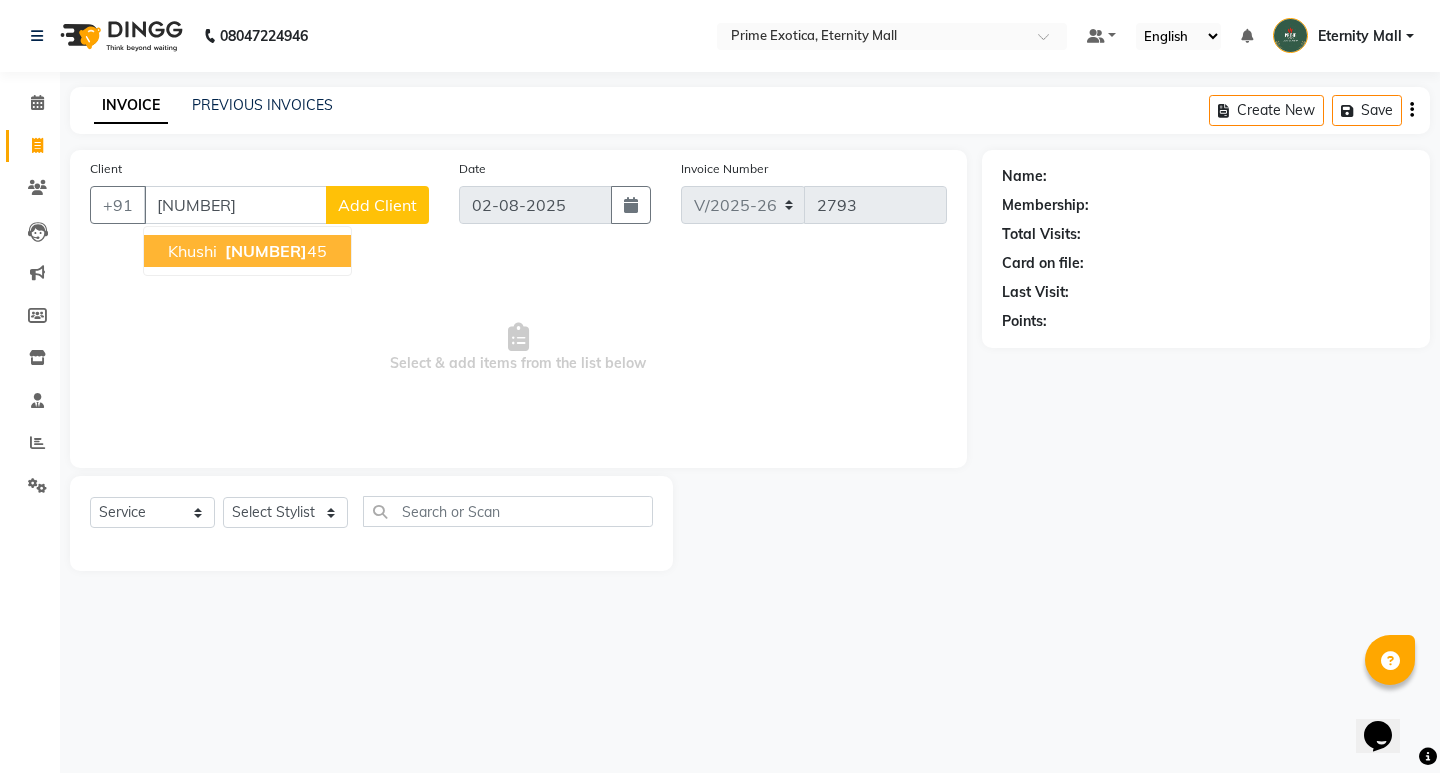 click on "[NUMBER]" at bounding box center [266, 251] 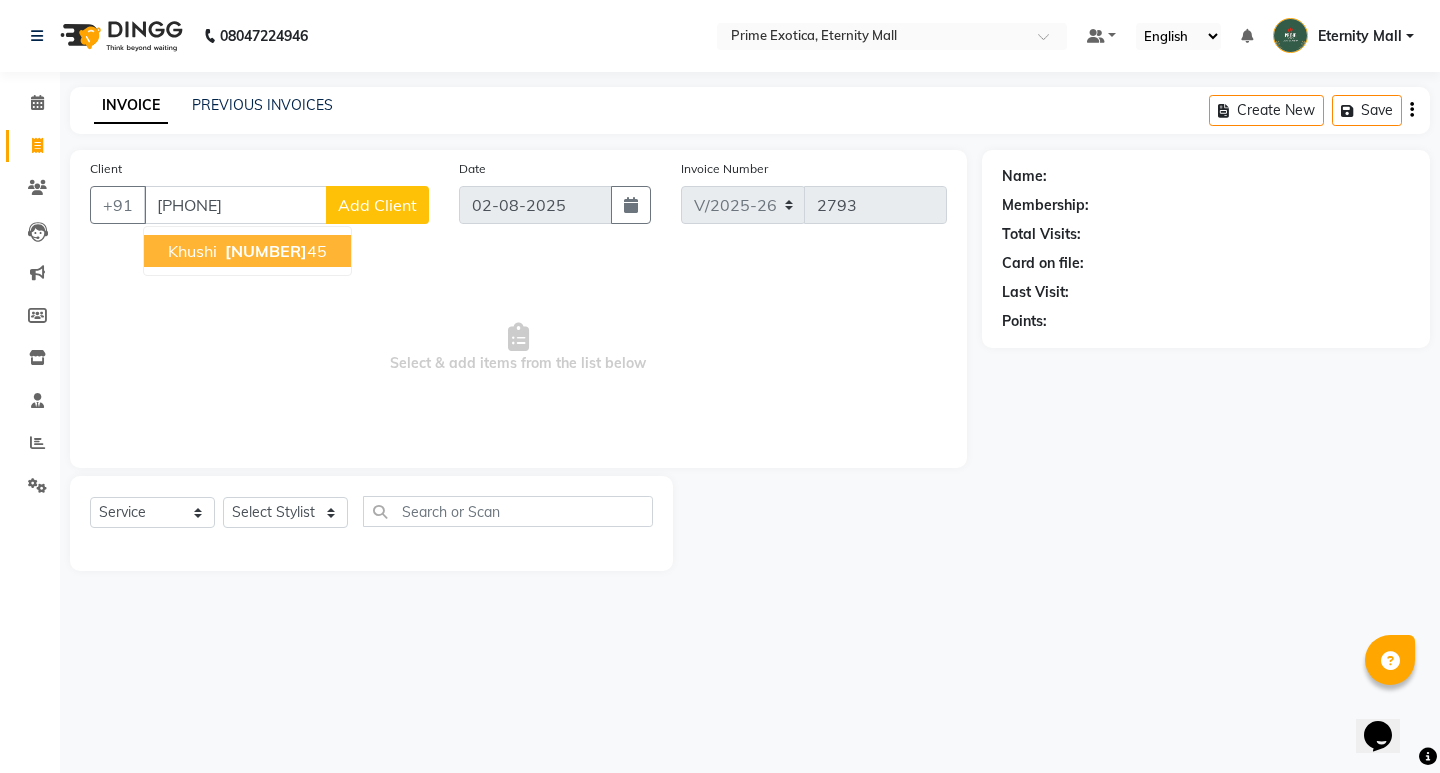 type on "[PHONE]" 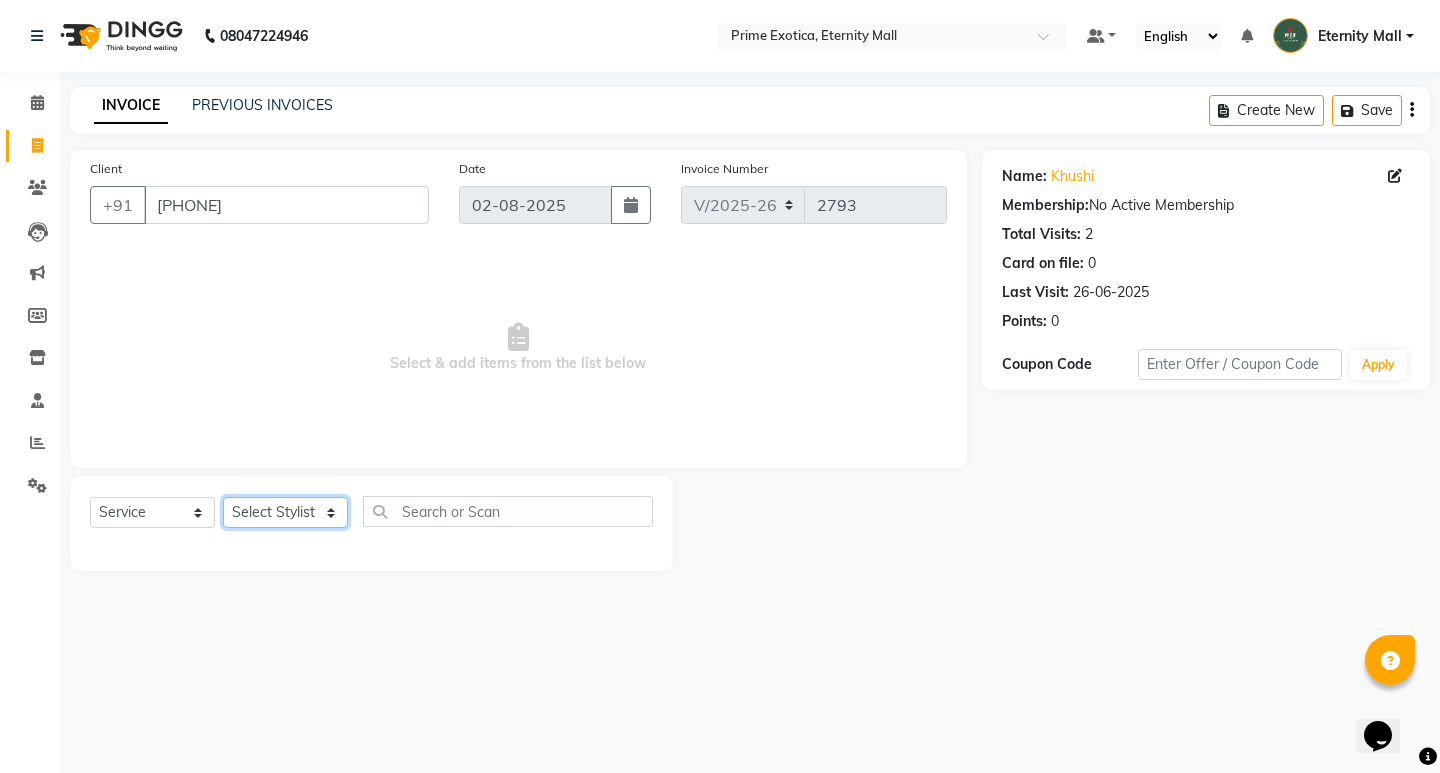 click on "Select Stylist AB ADMIN [FIRST] [LAST] [FIRST] [LAST] [FIRST] [LAST] [FIRST] [LAST]" 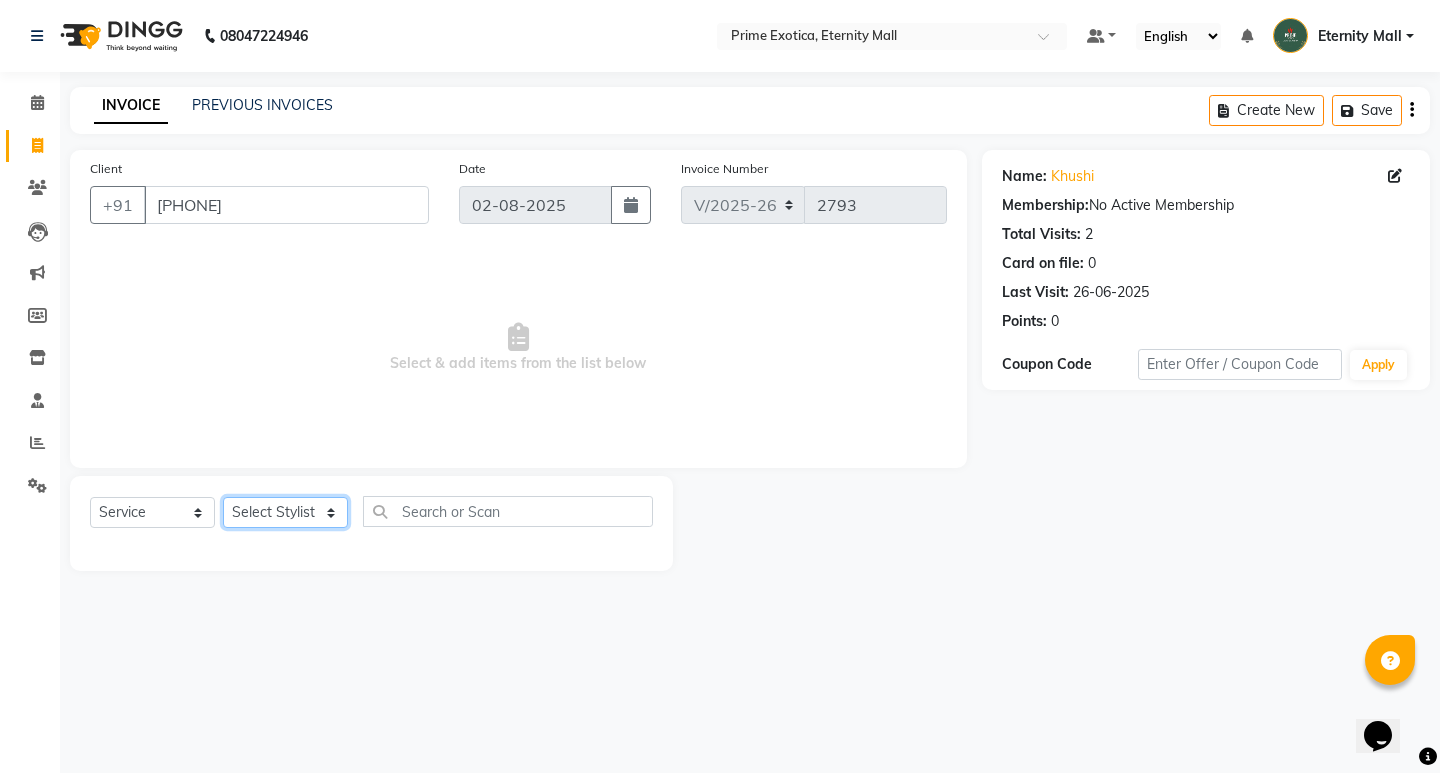select on "67677" 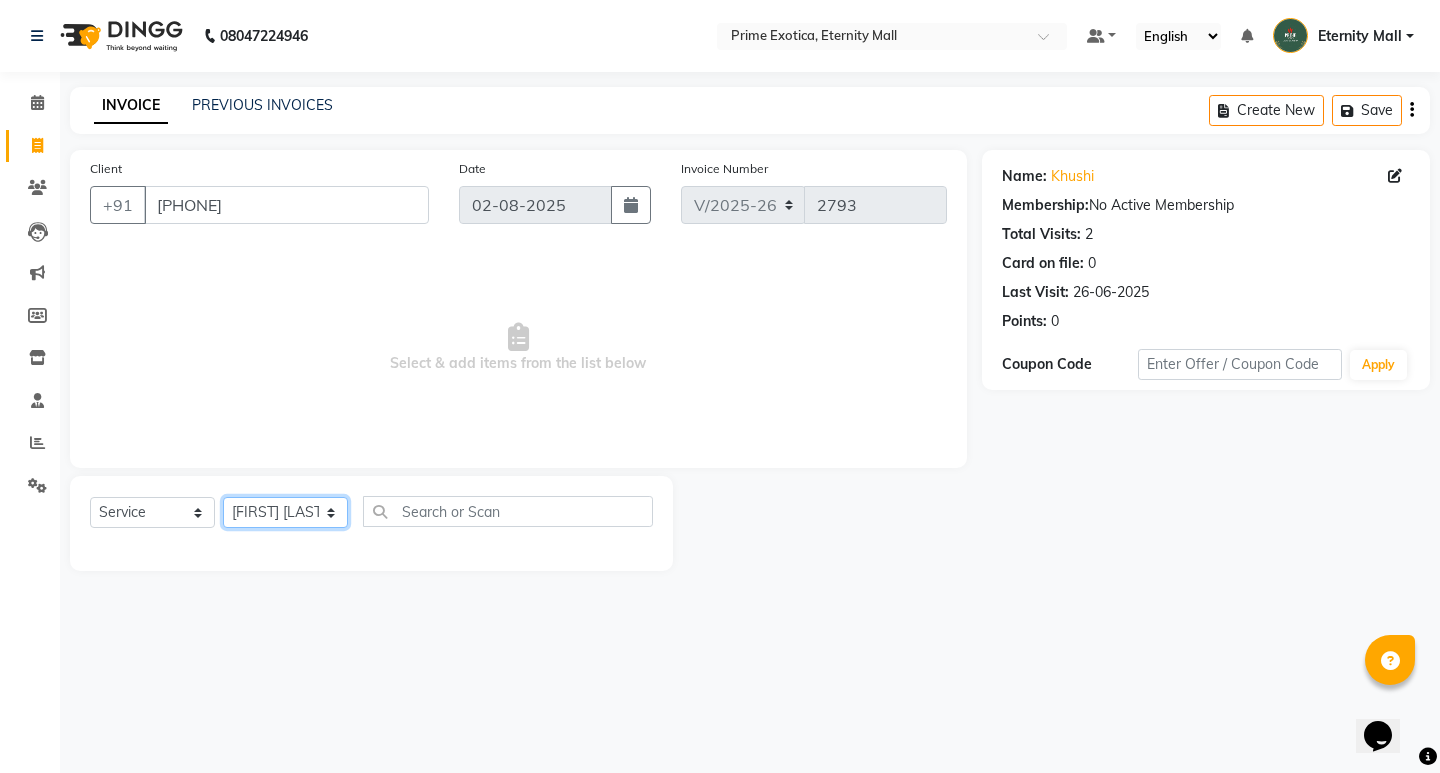 click on "Select Stylist AB ADMIN [FIRST] [LAST] [FIRST] [LAST] [FIRST] [LAST] [FIRST] [LAST]" 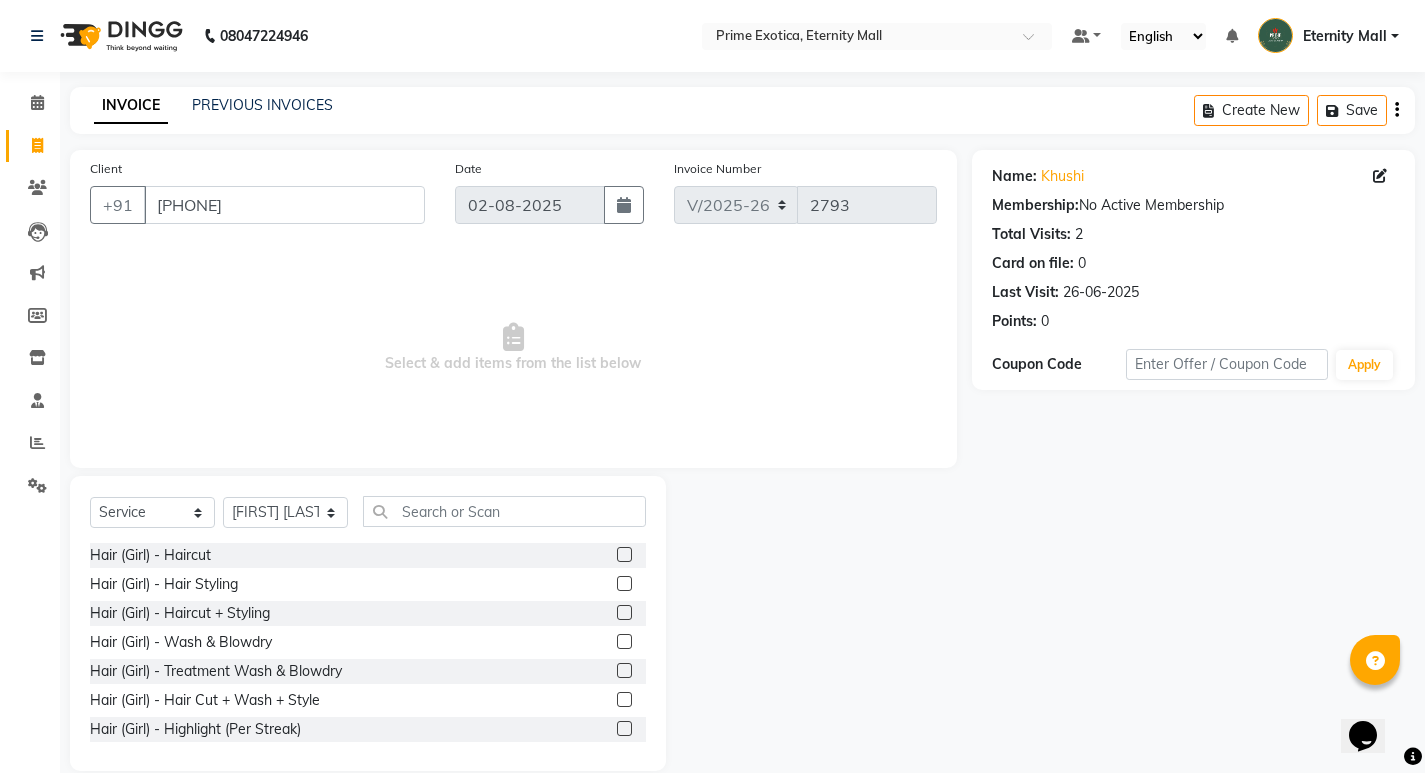 click 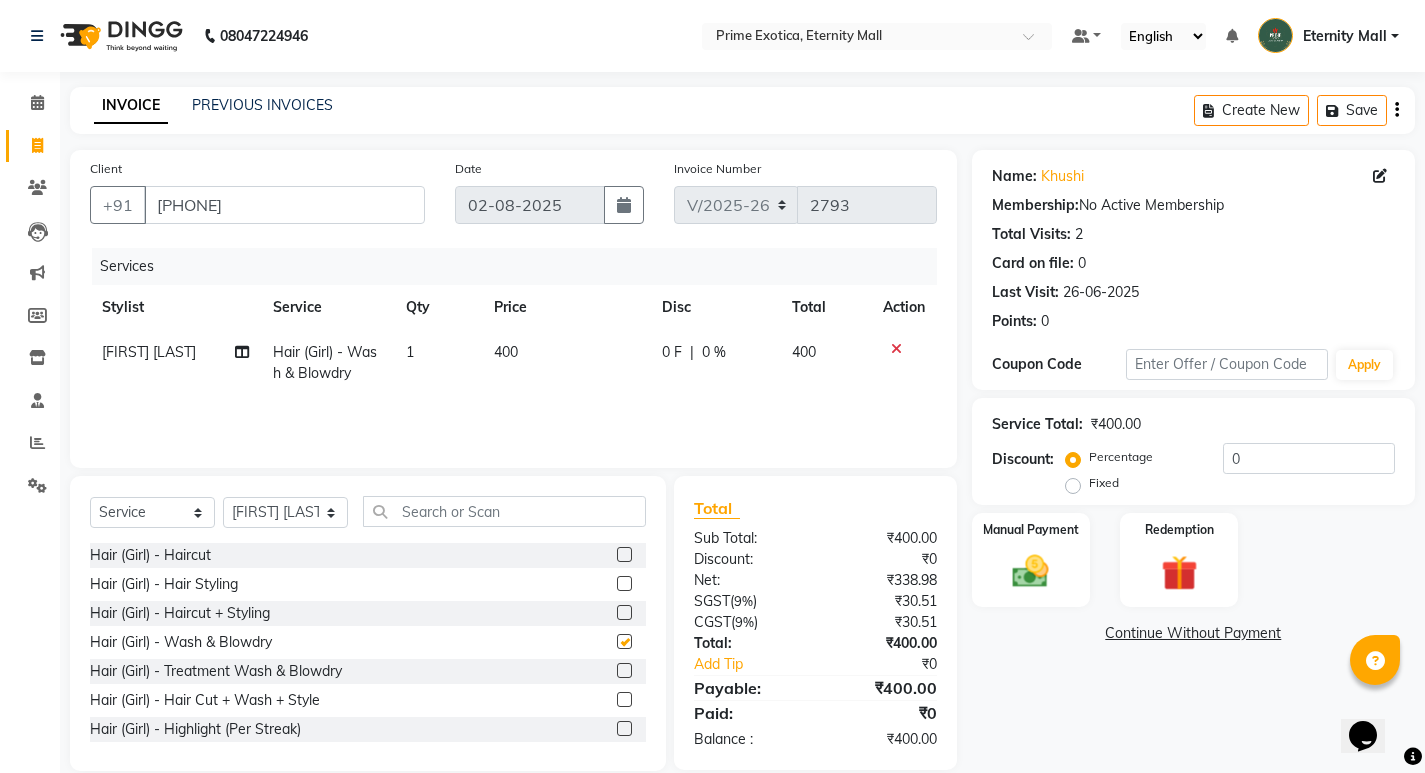checkbox on "false" 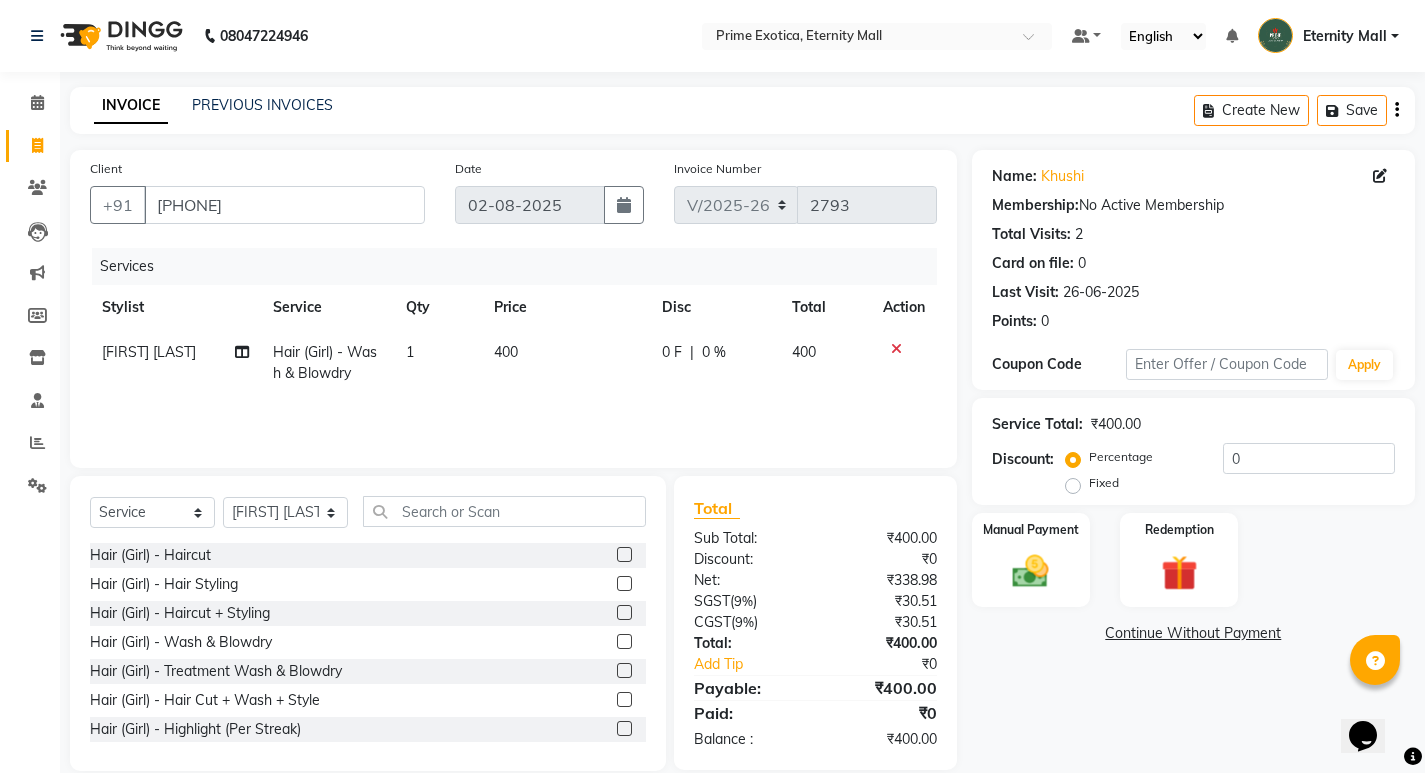 click on "400" 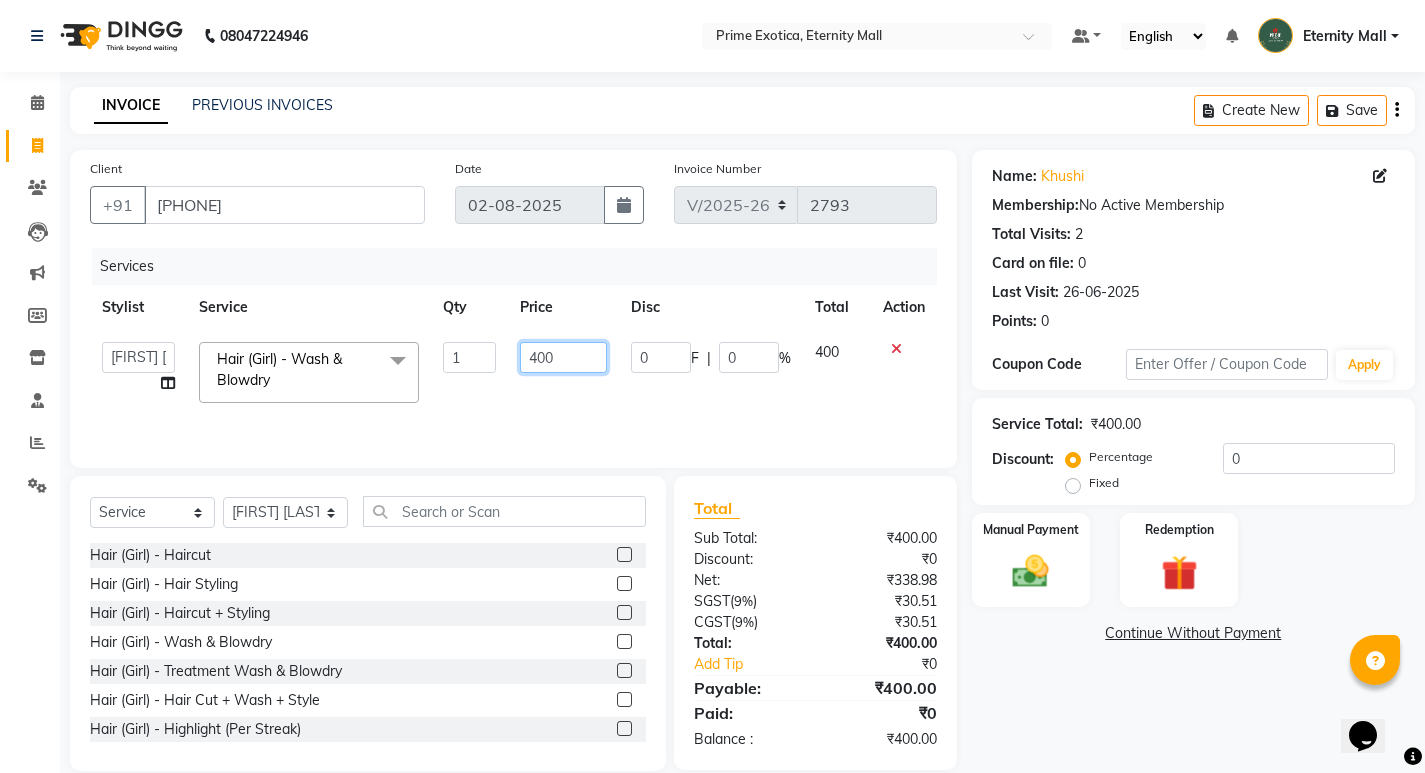 click on "400" 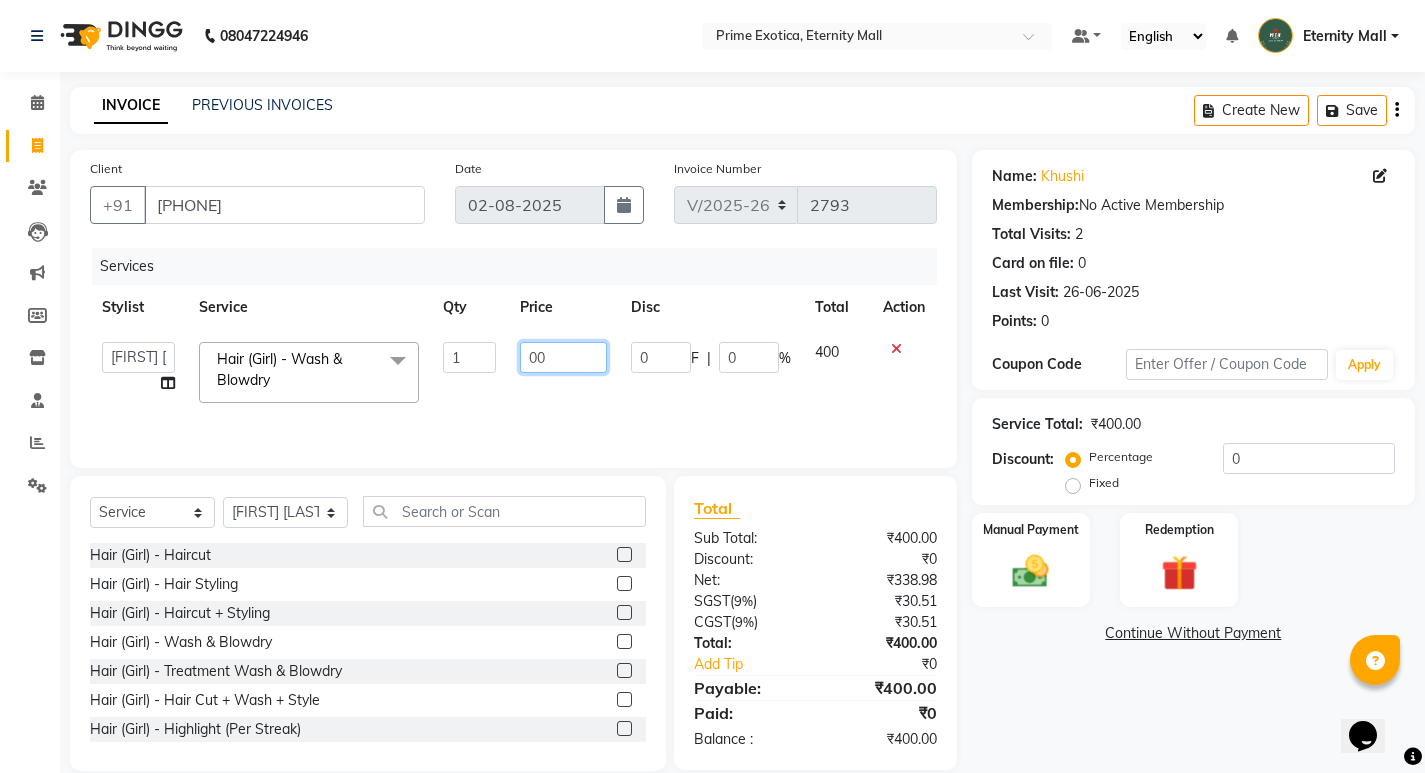type on "300" 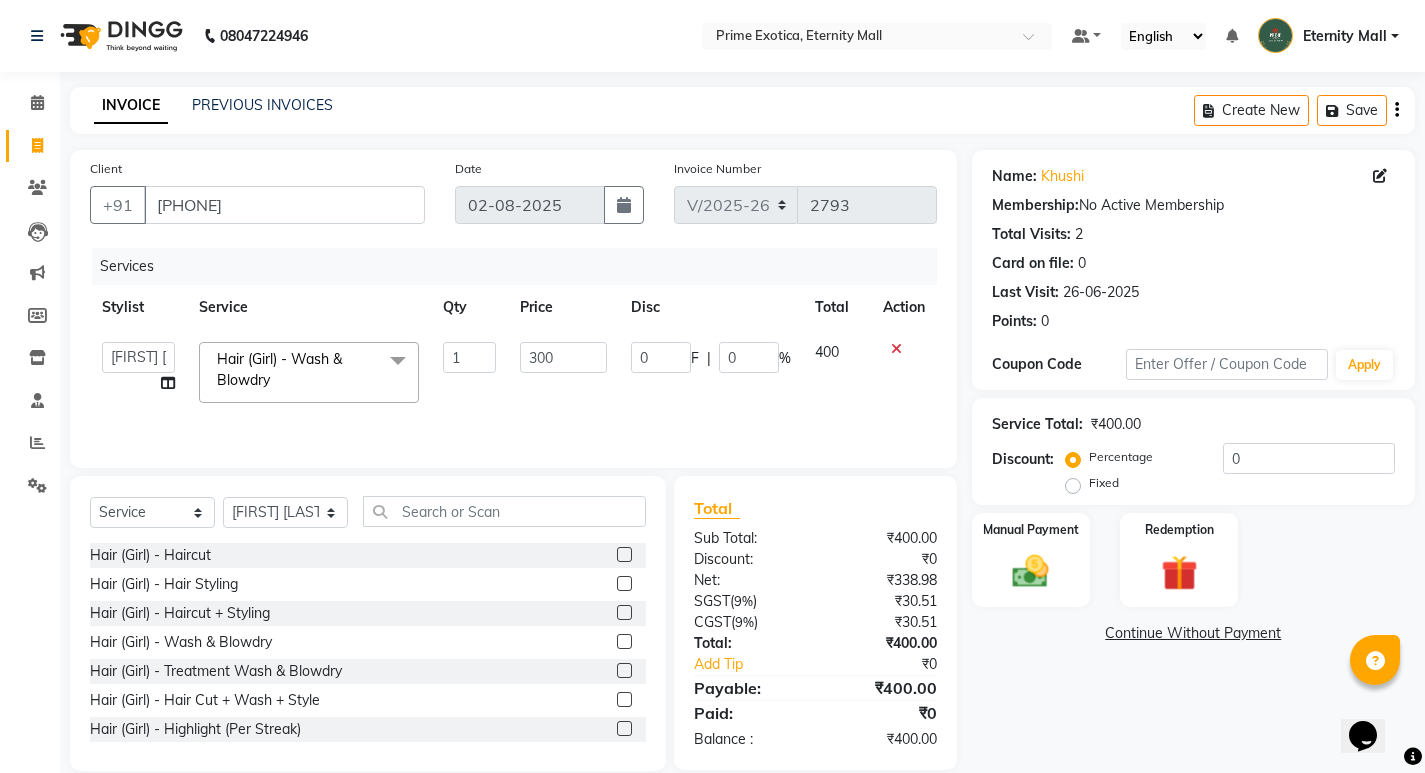 click on "Manual Payment Redemption" 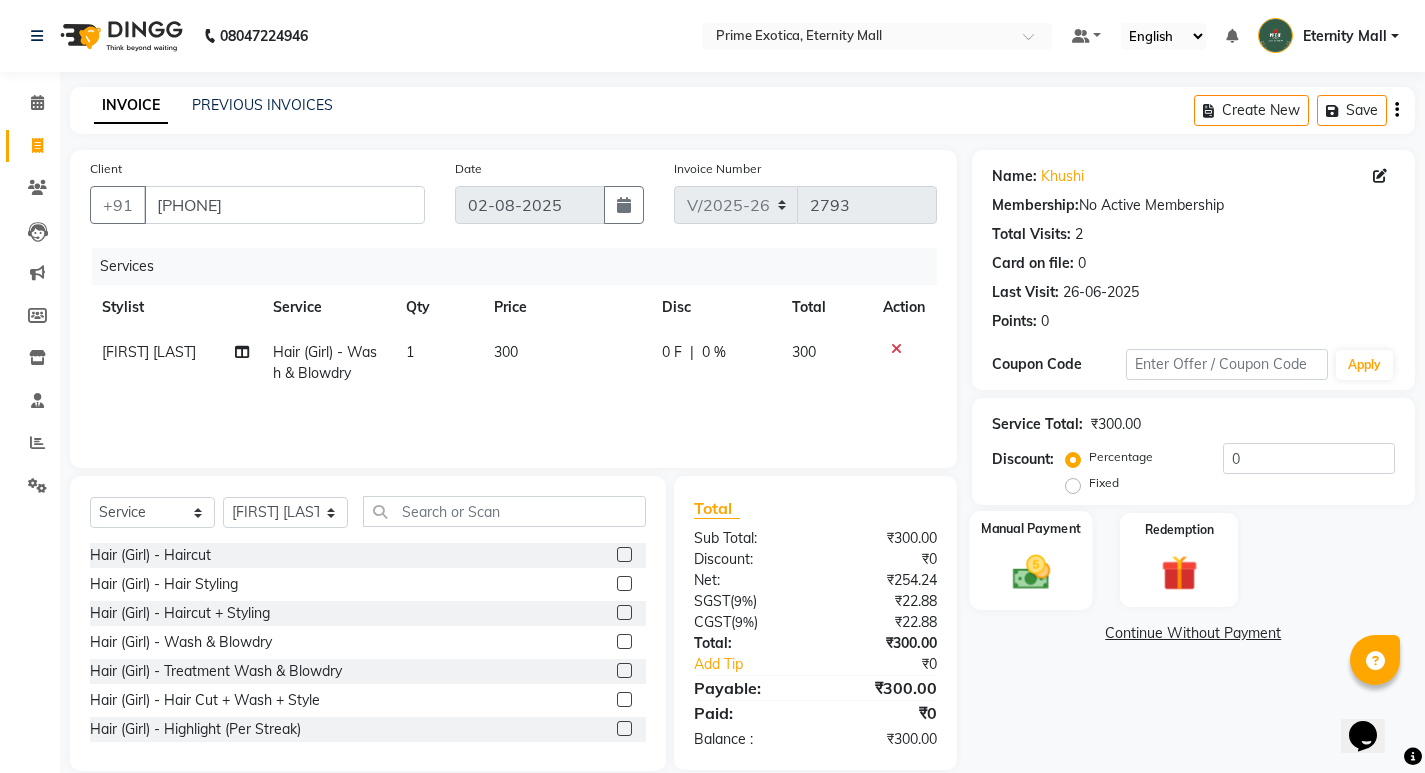 click on "Manual Payment" 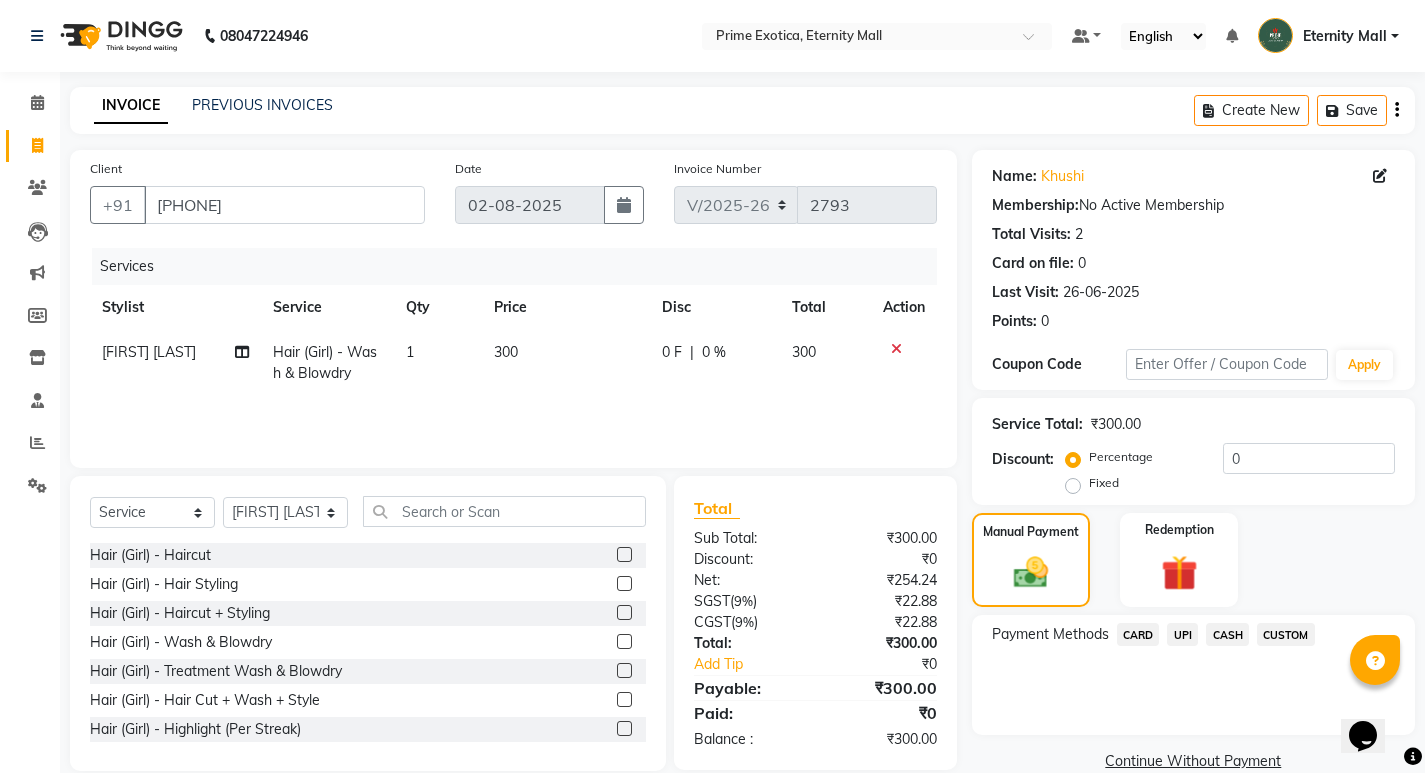 click on "CASH" 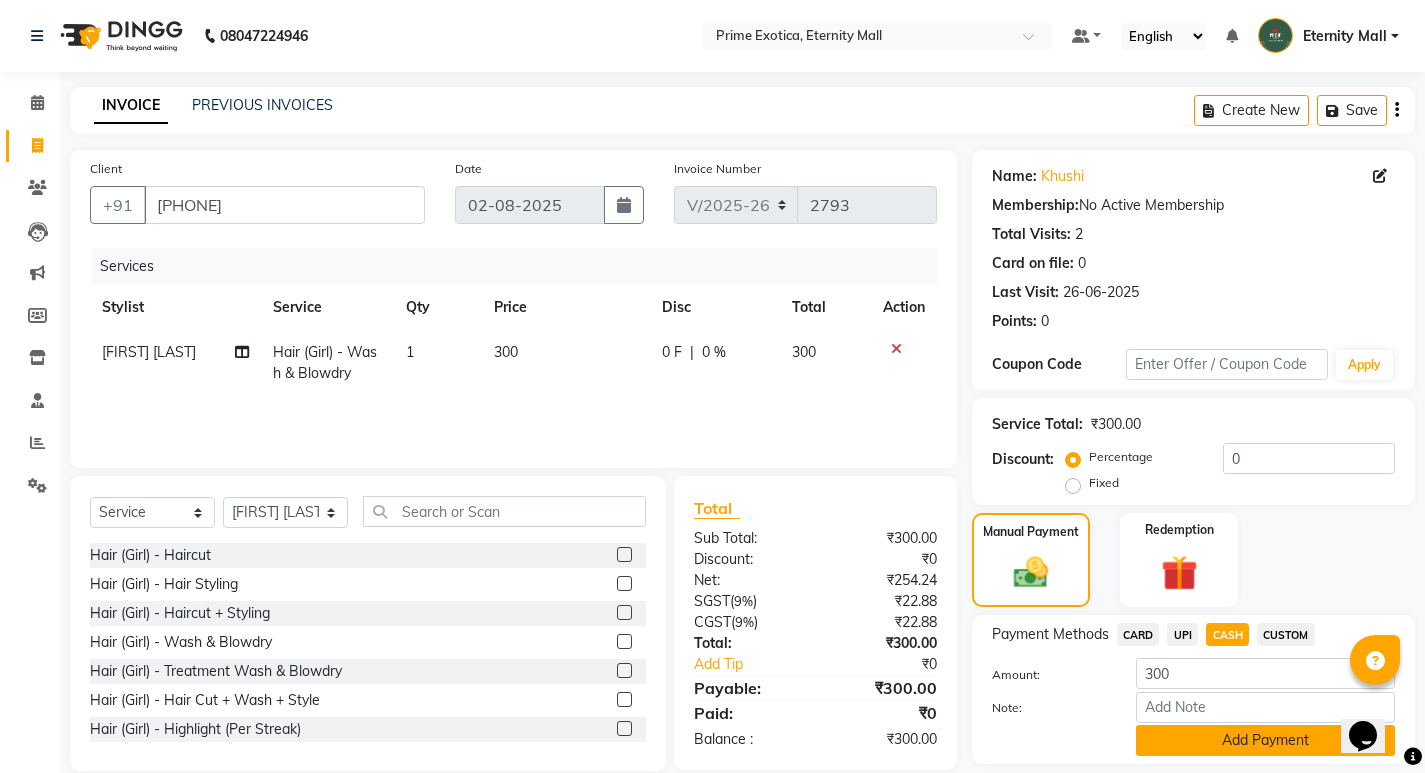 click on "Add Payment" 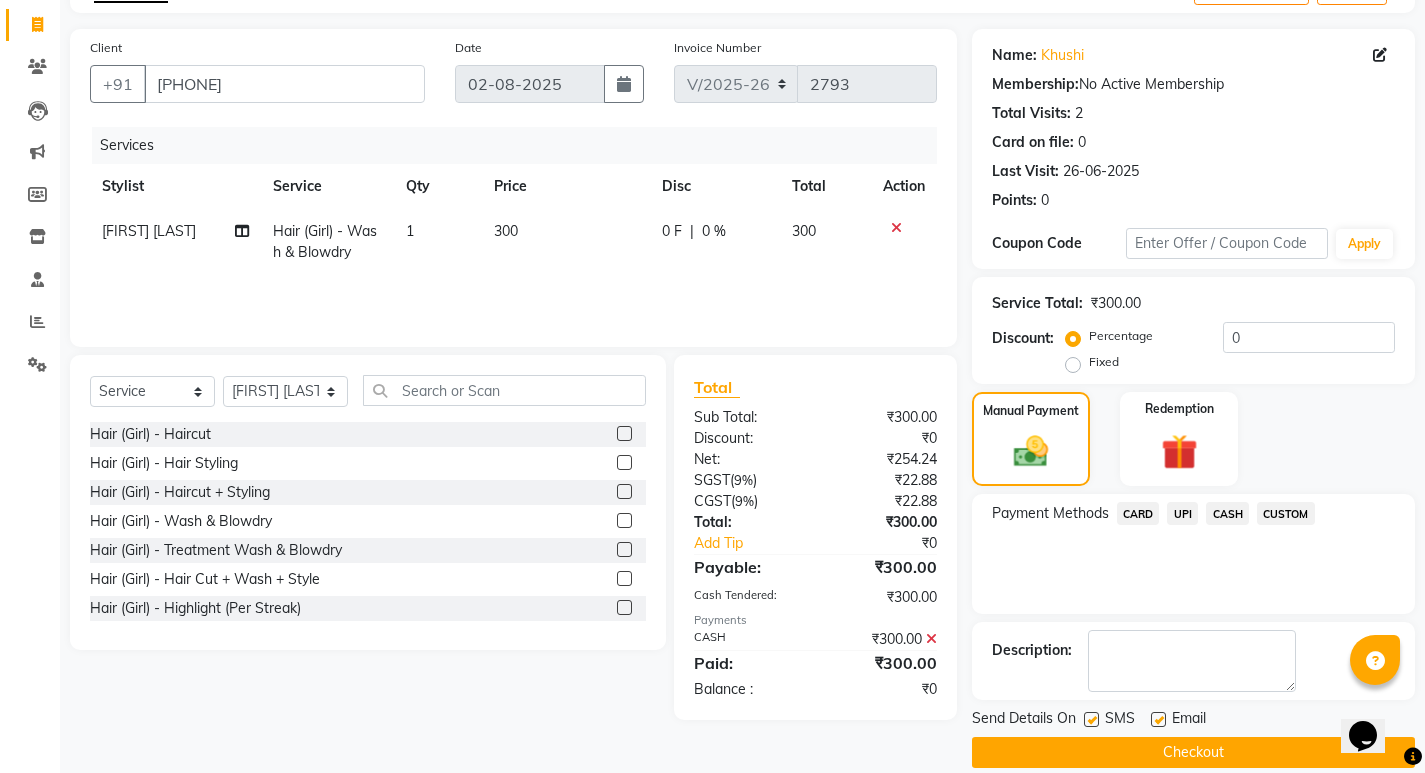 scroll, scrollTop: 146, scrollLeft: 0, axis: vertical 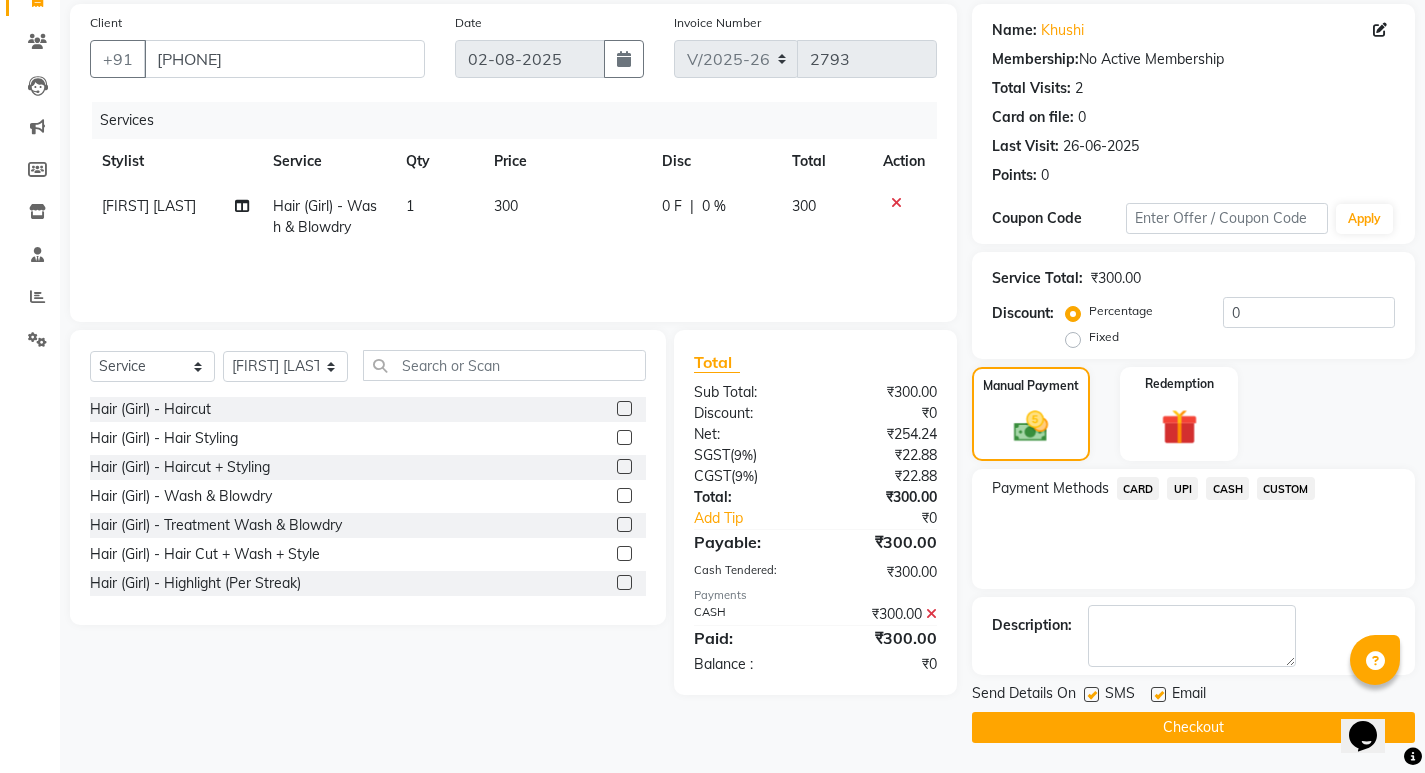 click on "Checkout" 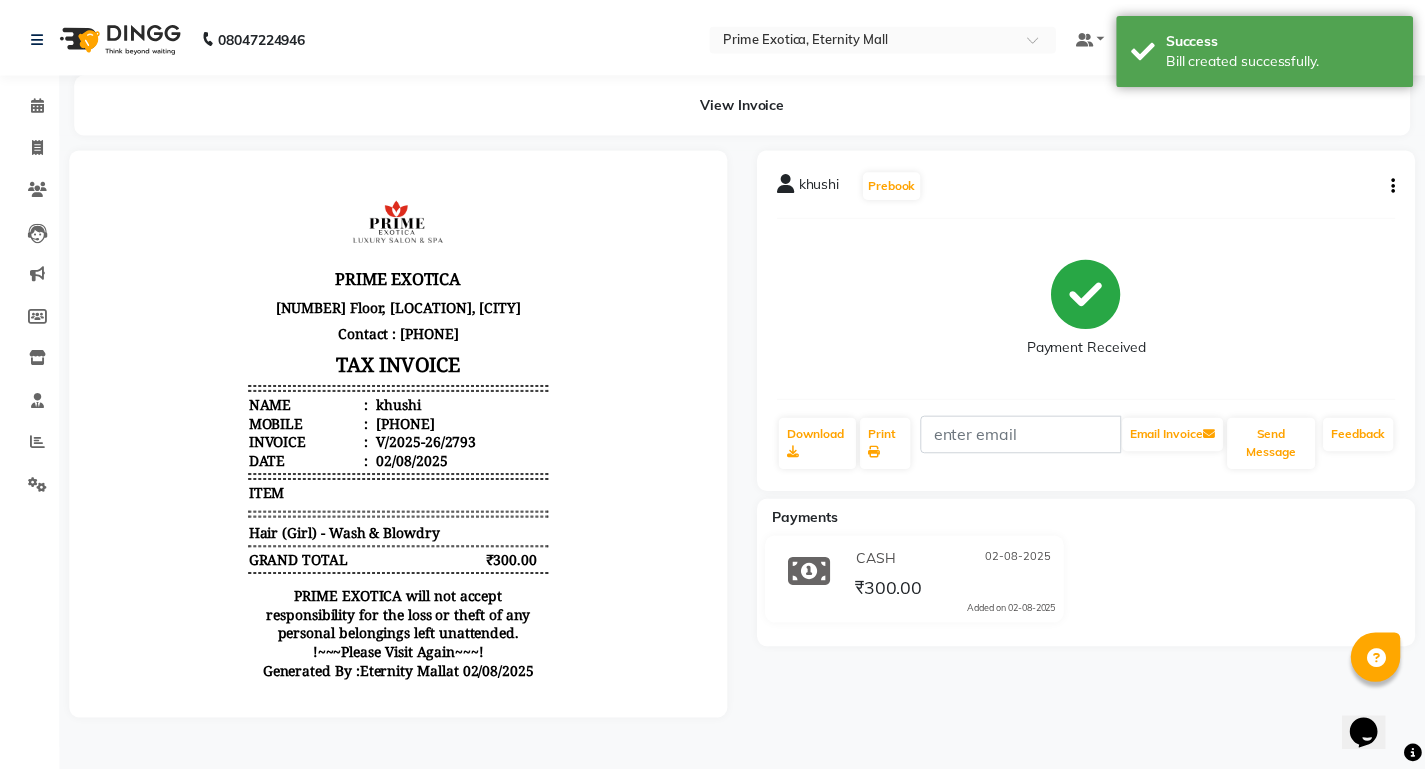 scroll, scrollTop: 0, scrollLeft: 0, axis: both 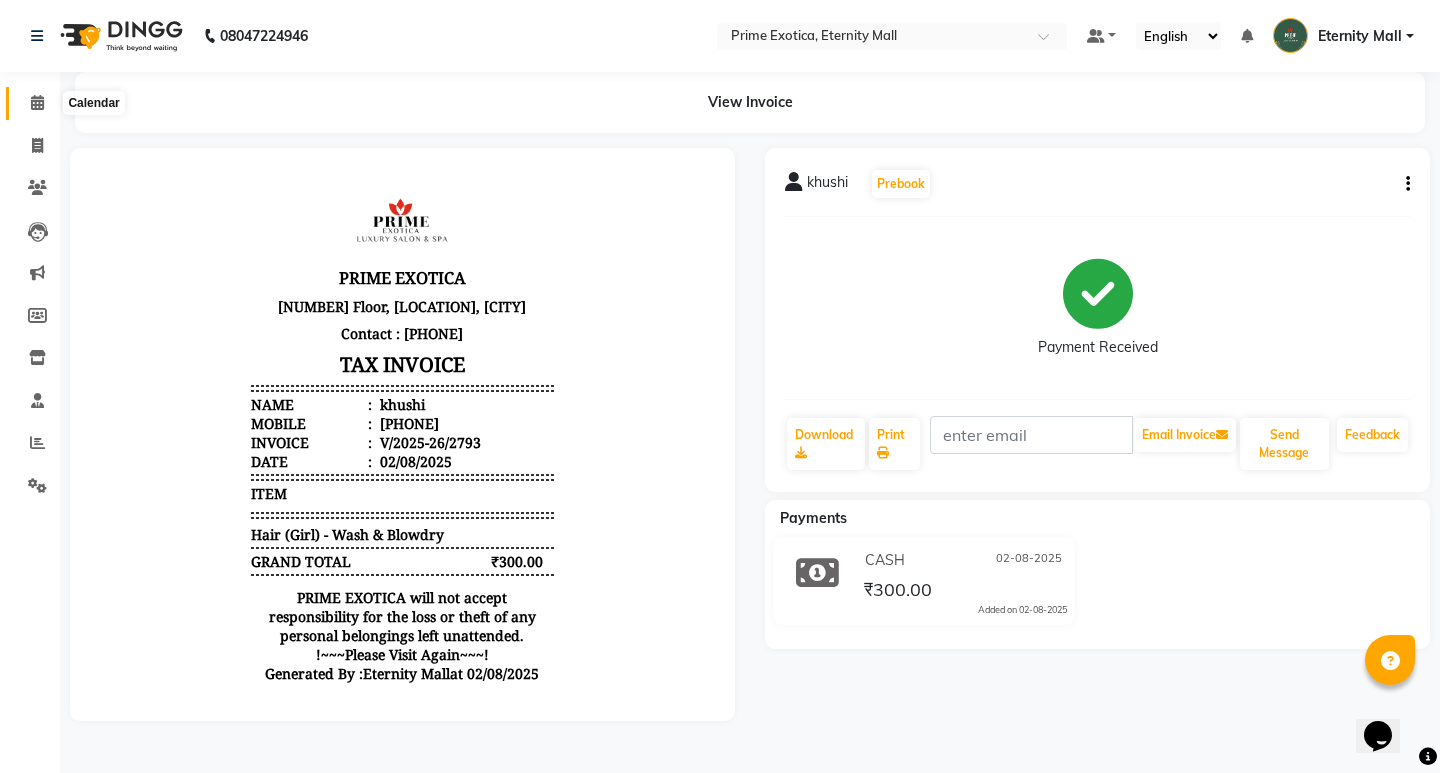 click 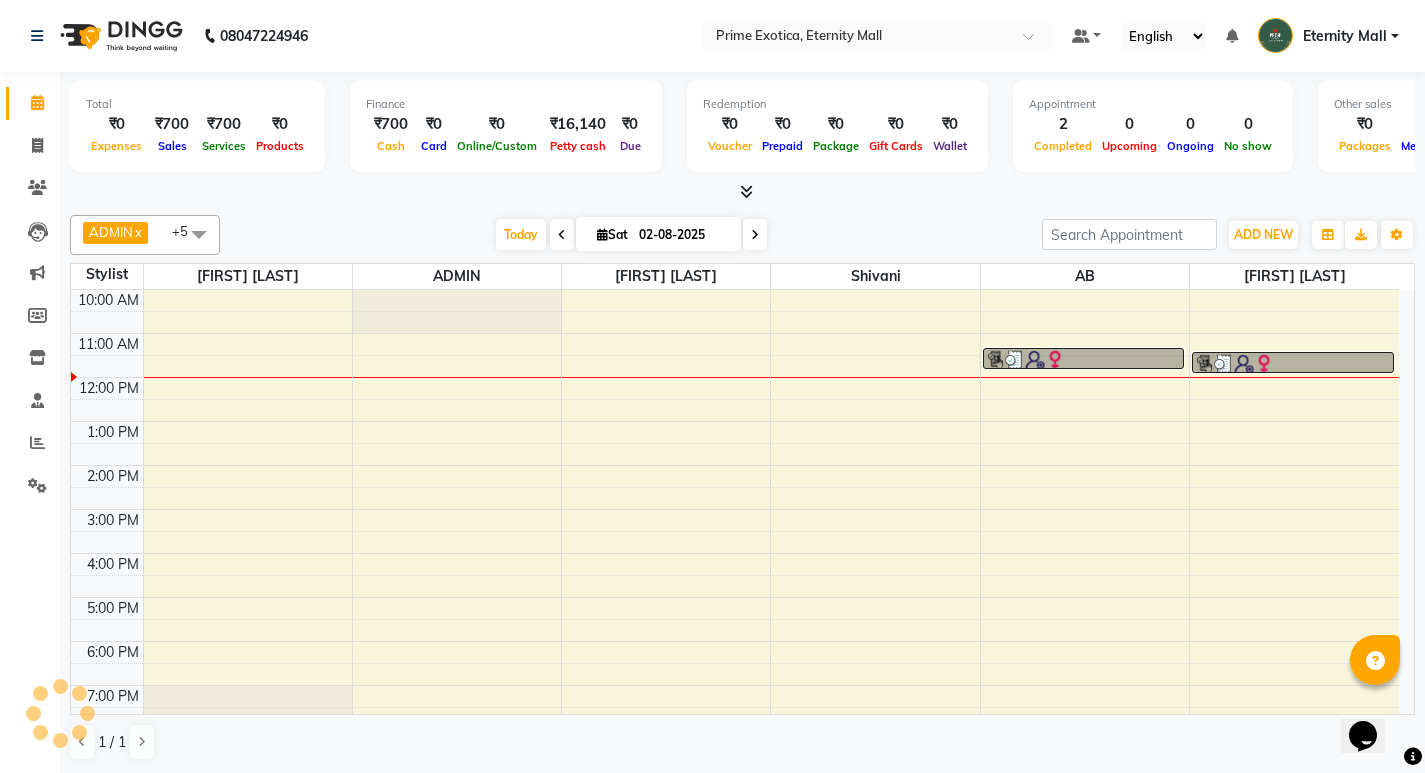 scroll, scrollTop: 0, scrollLeft: 0, axis: both 